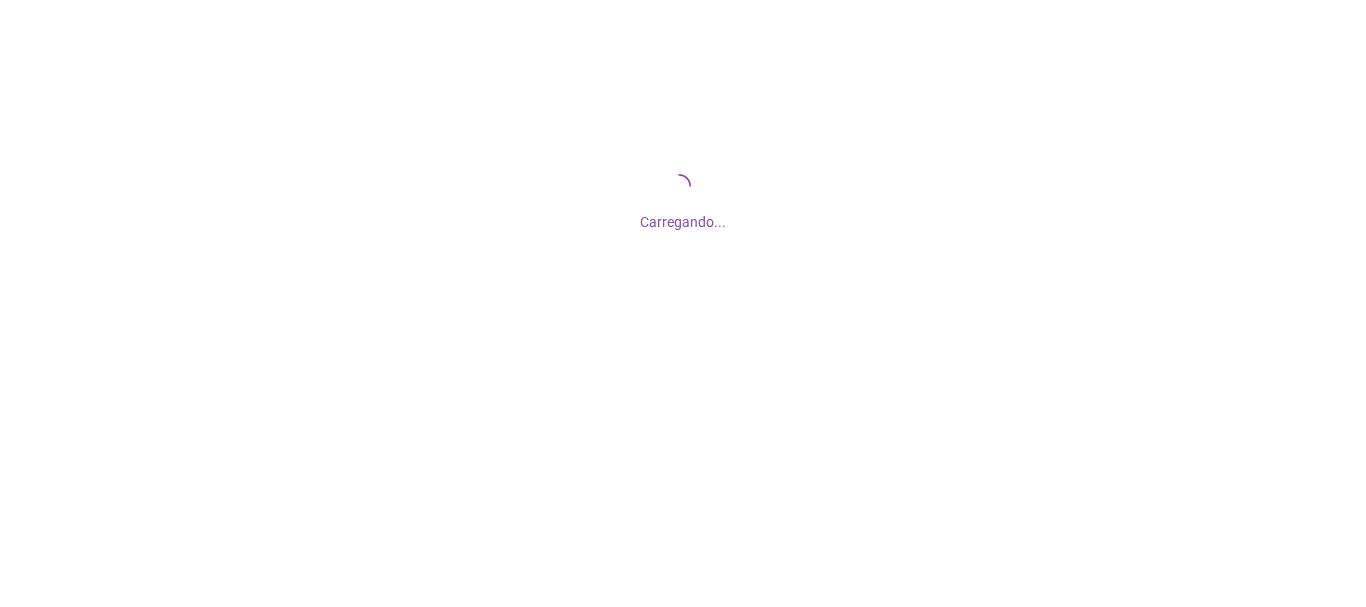 scroll, scrollTop: 0, scrollLeft: 0, axis: both 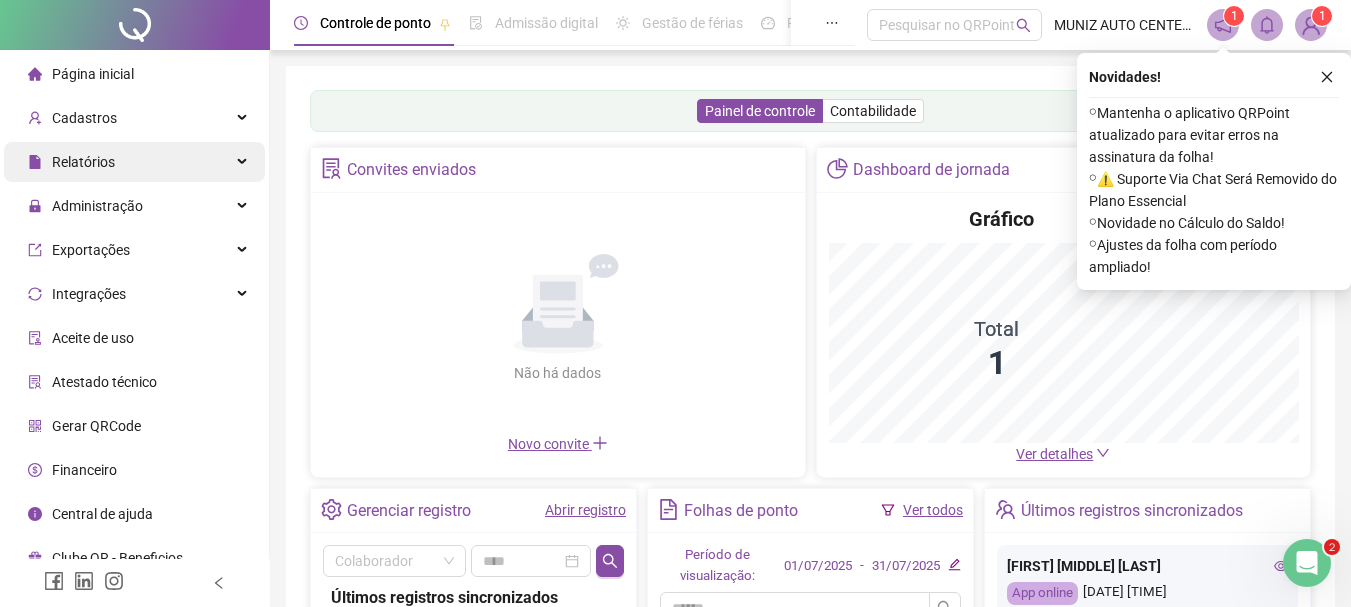 click on "Relatórios" at bounding box center (134, 162) 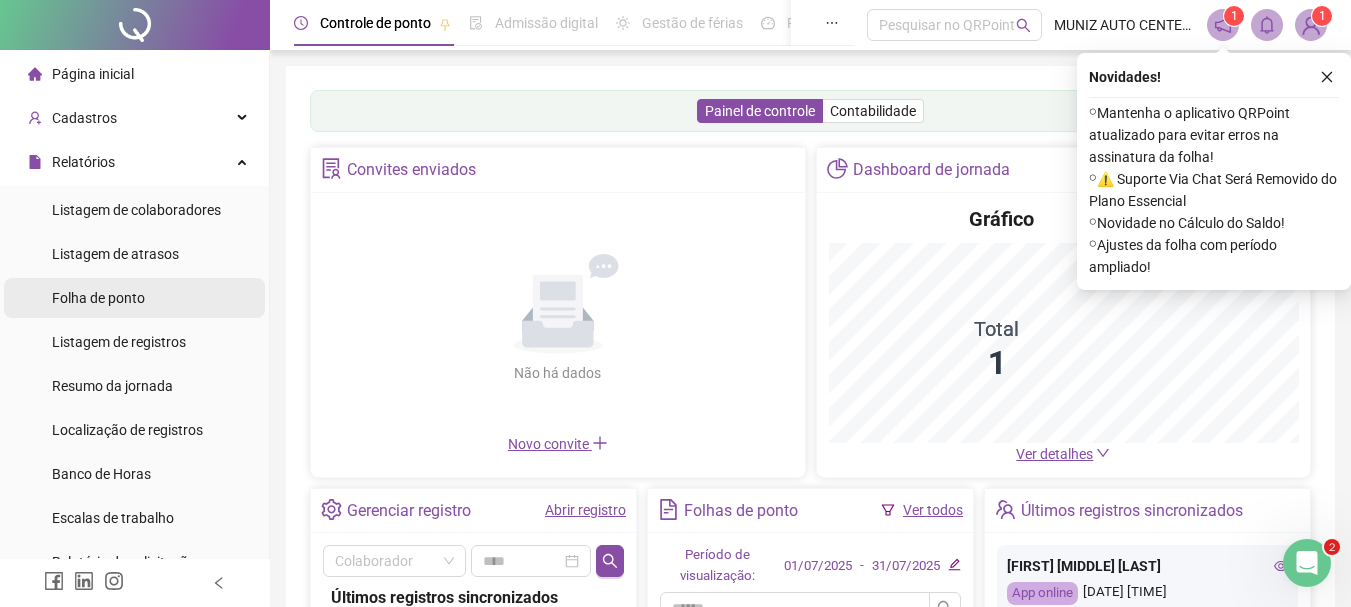 click on "Folha de ponto" at bounding box center (98, 298) 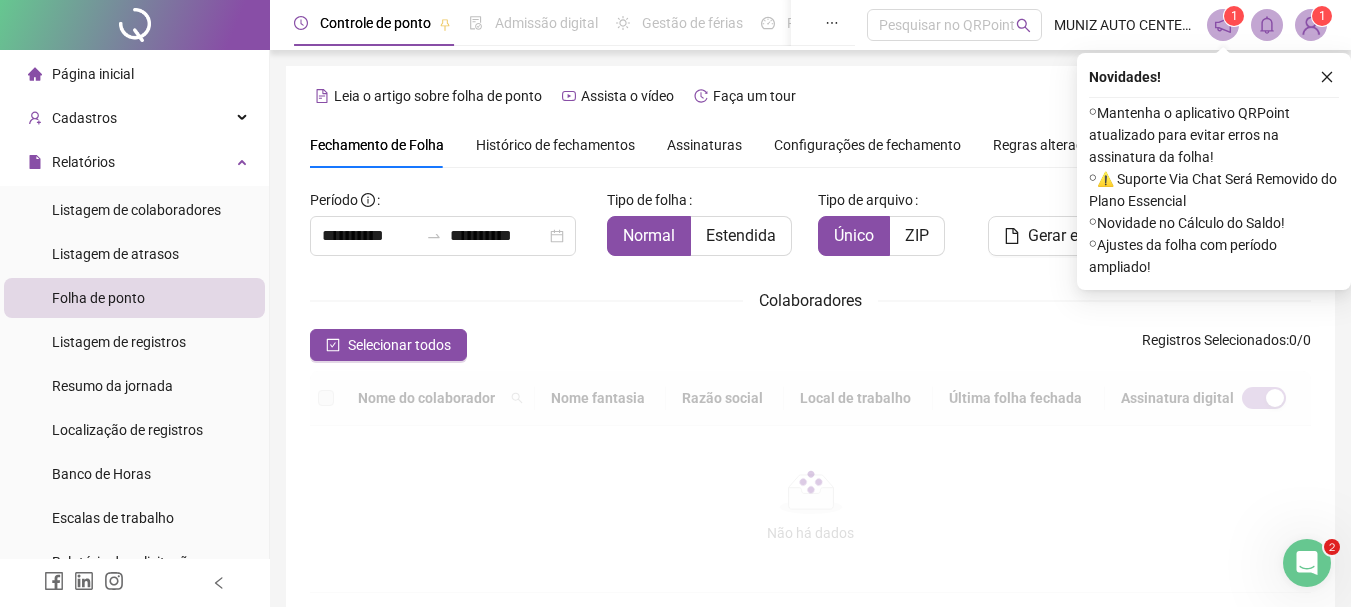 scroll, scrollTop: 106, scrollLeft: 0, axis: vertical 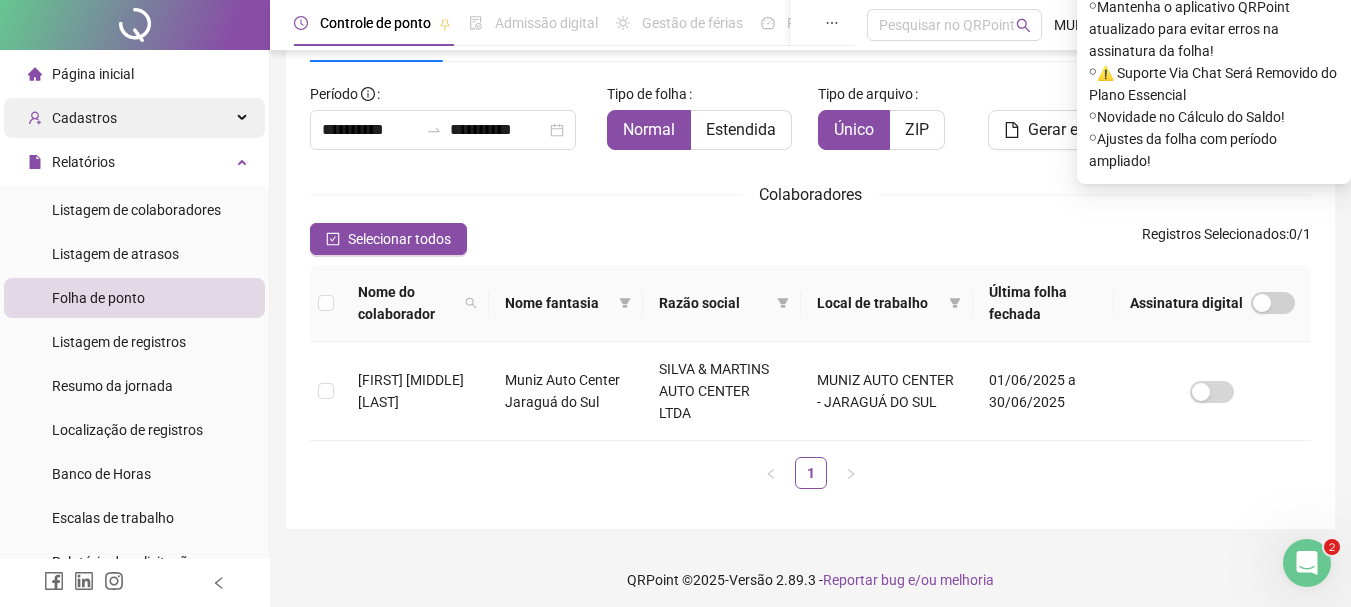 click on "Cadastros" at bounding box center [134, 118] 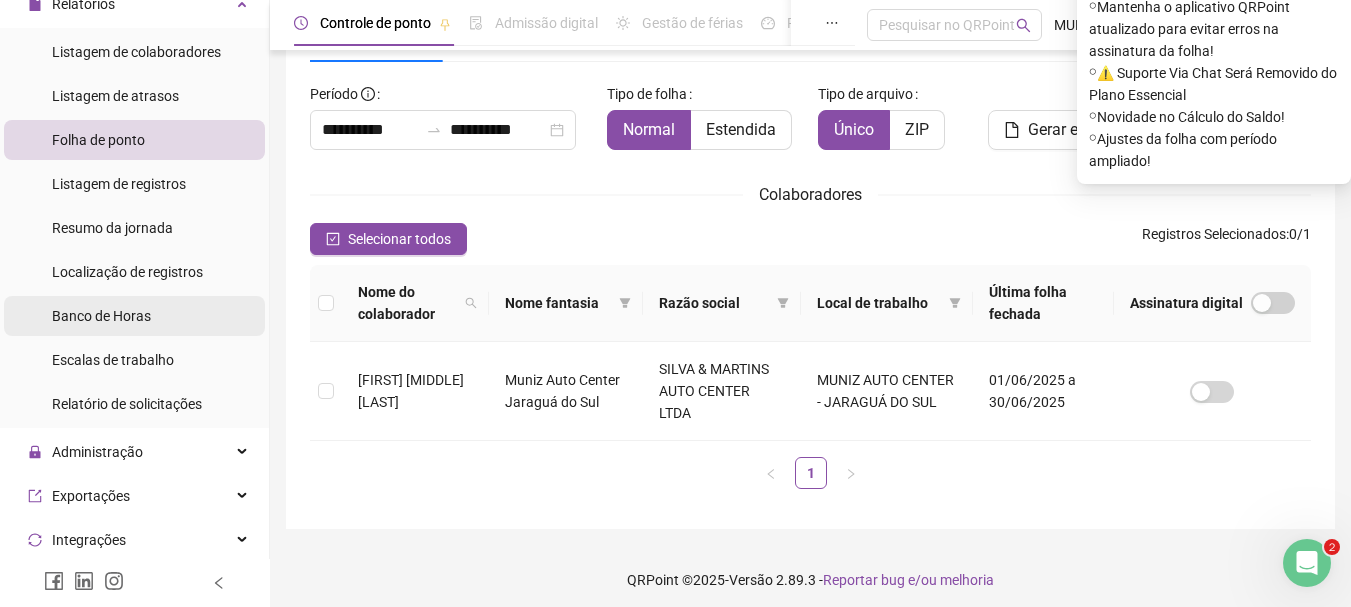 scroll, scrollTop: 600, scrollLeft: 0, axis: vertical 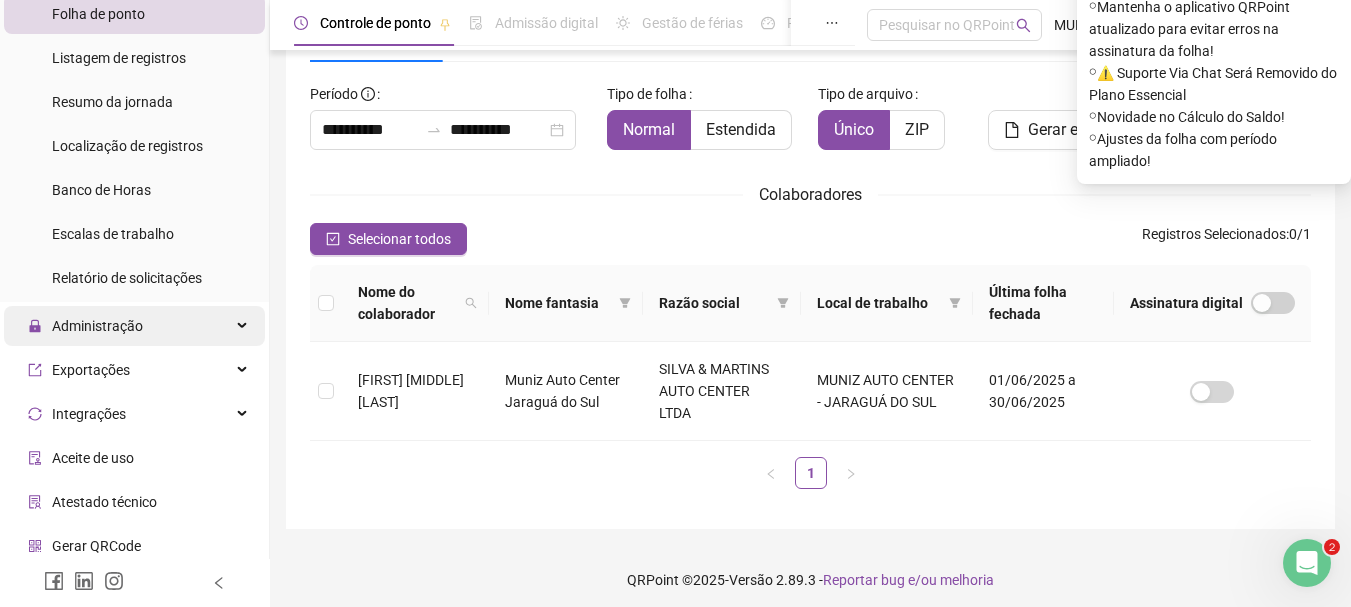 click on "Administração" at bounding box center [97, 326] 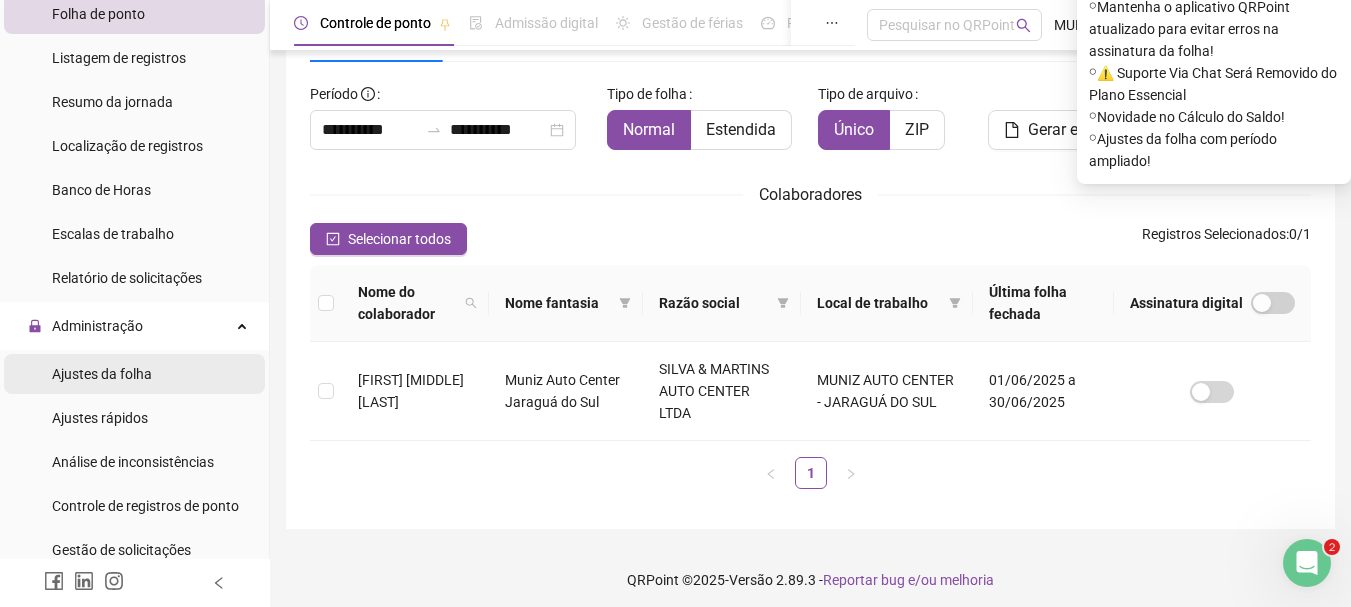 click on "Ajustes da folha" at bounding box center [102, 374] 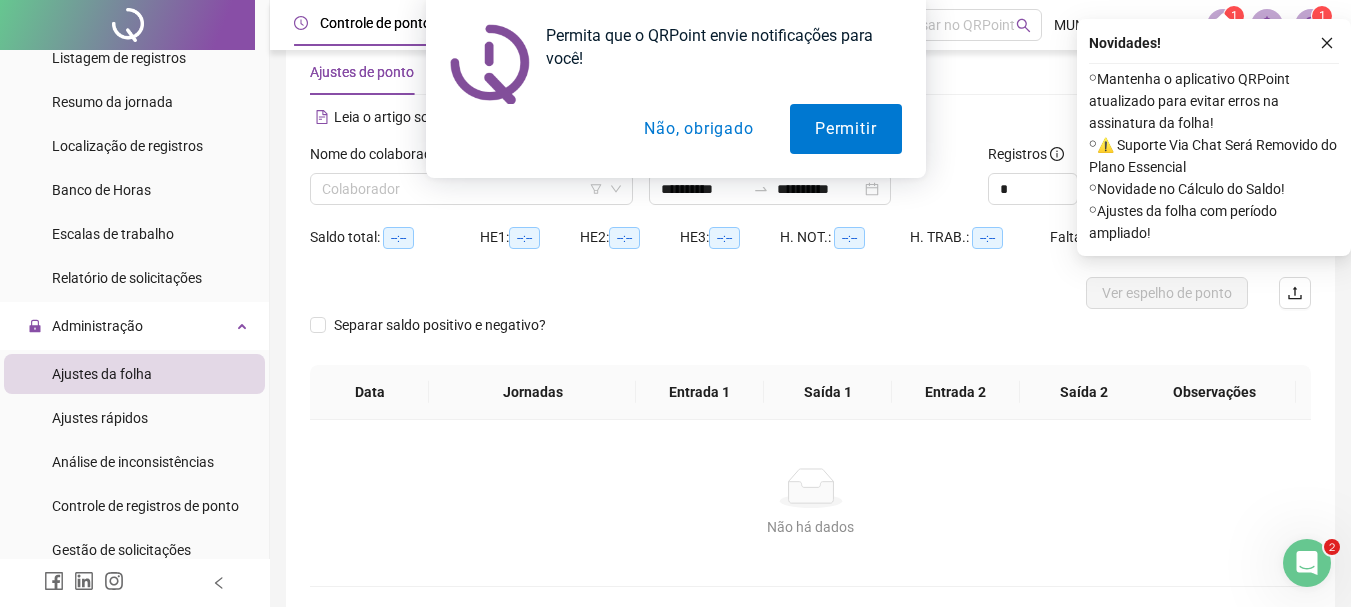 scroll, scrollTop: 6, scrollLeft: 0, axis: vertical 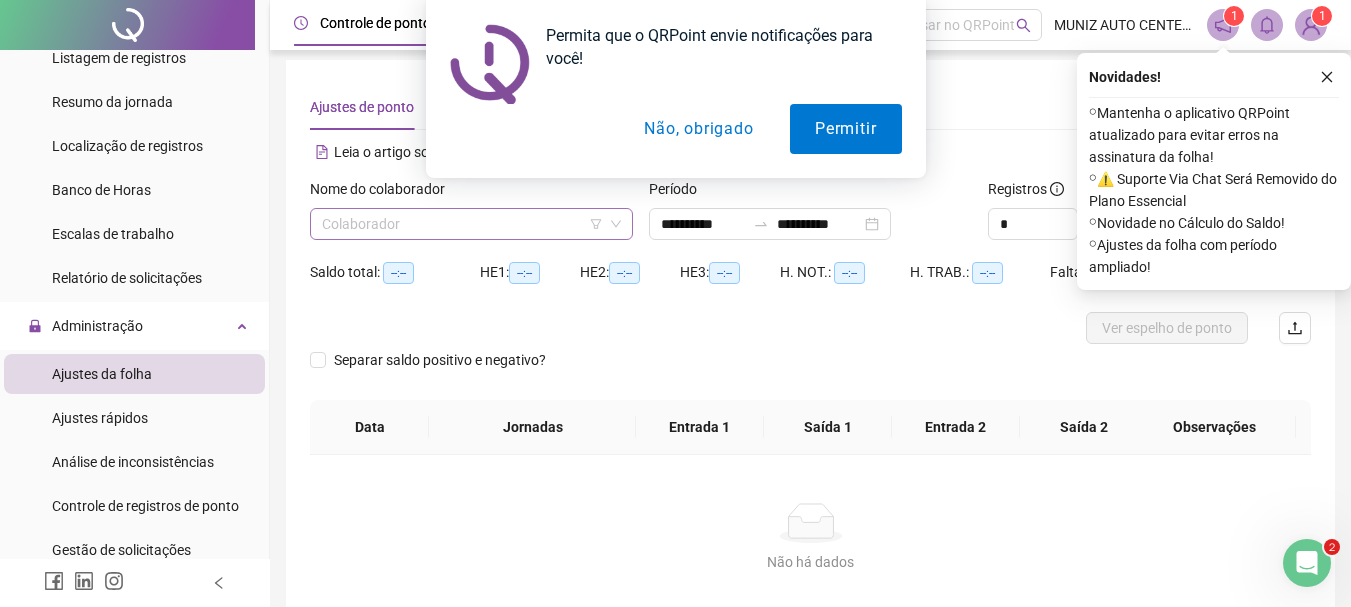 click at bounding box center [462, 224] 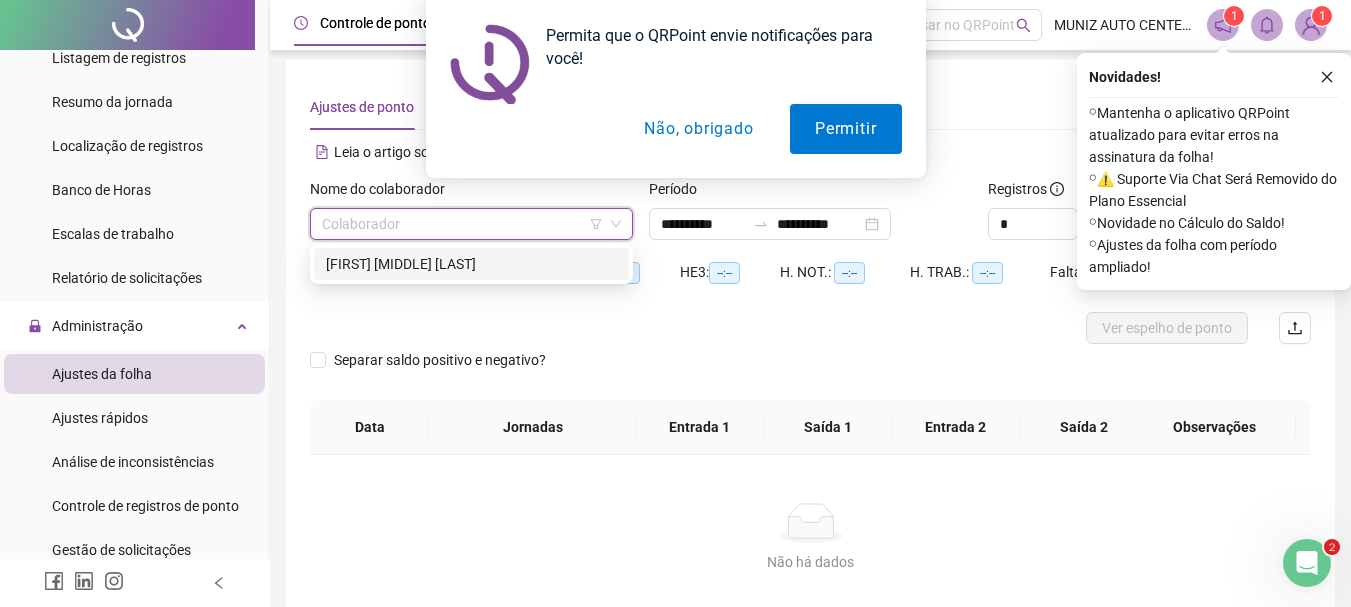 click on "[FIRST] [MIDDLE] [LAST]" at bounding box center (471, 264) 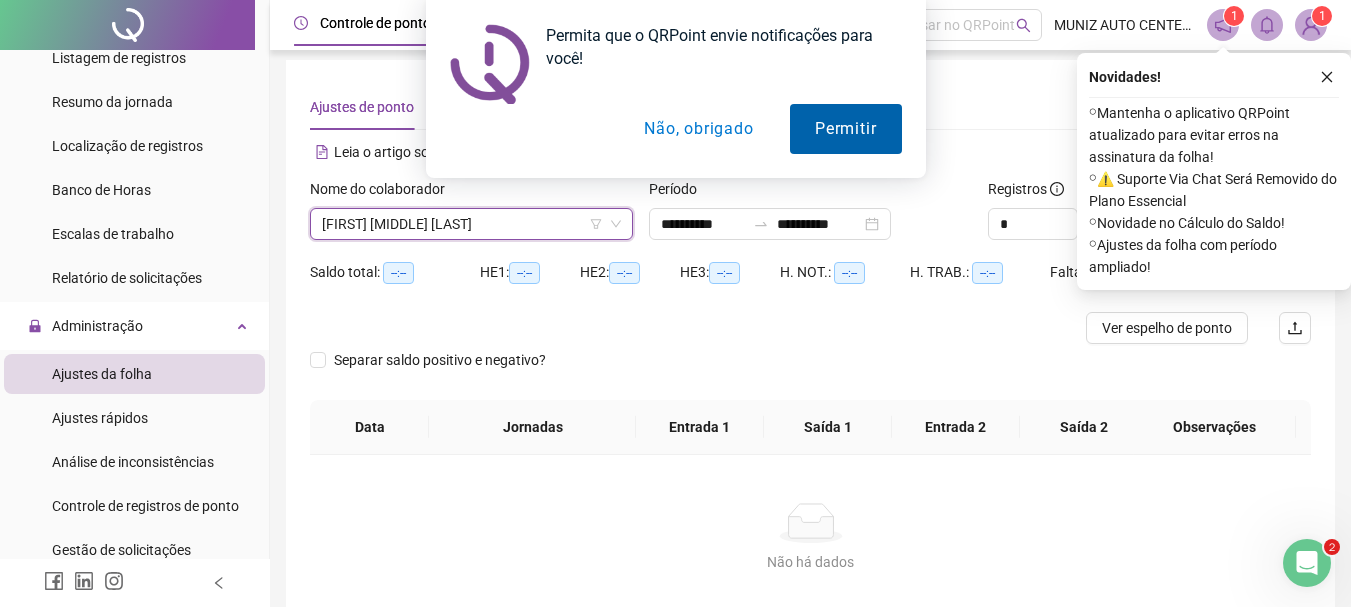click on "Permitir" at bounding box center [845, 129] 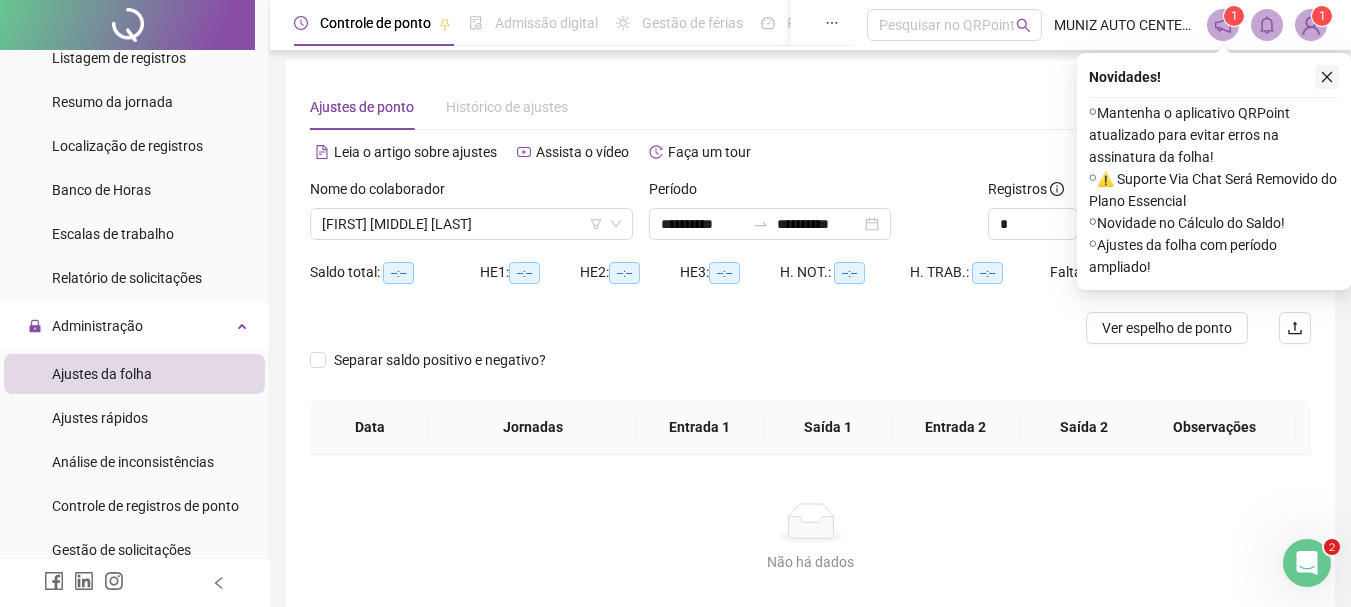 click 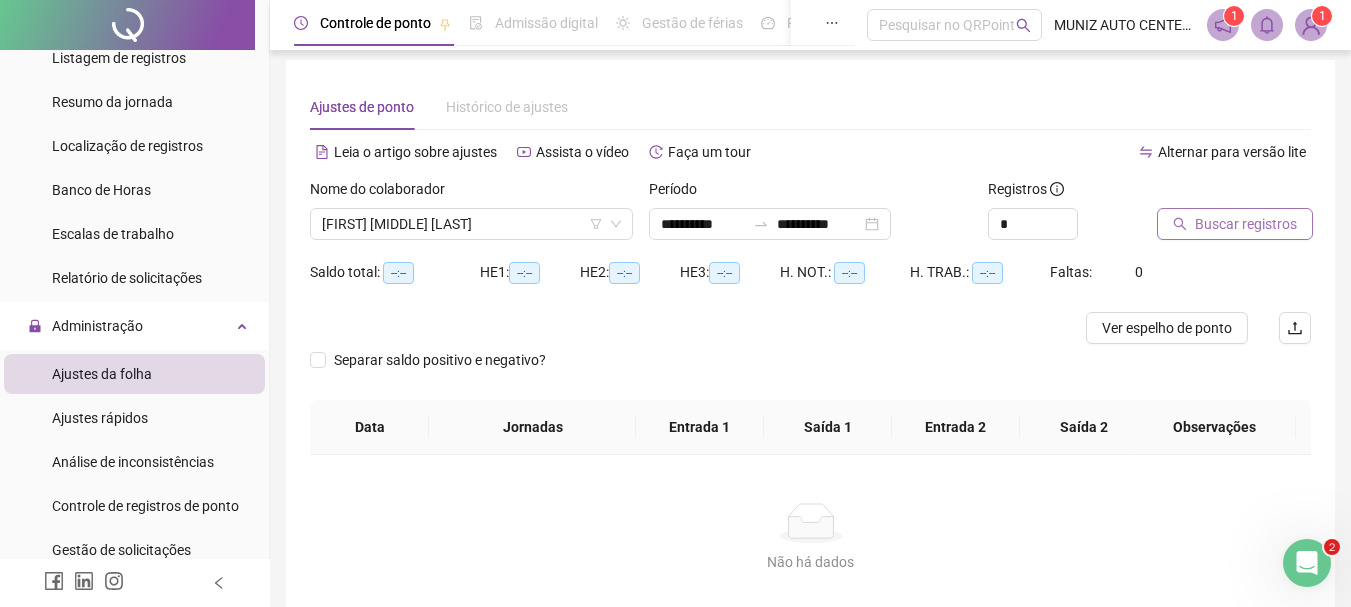 click on "Buscar registros" at bounding box center (1246, 224) 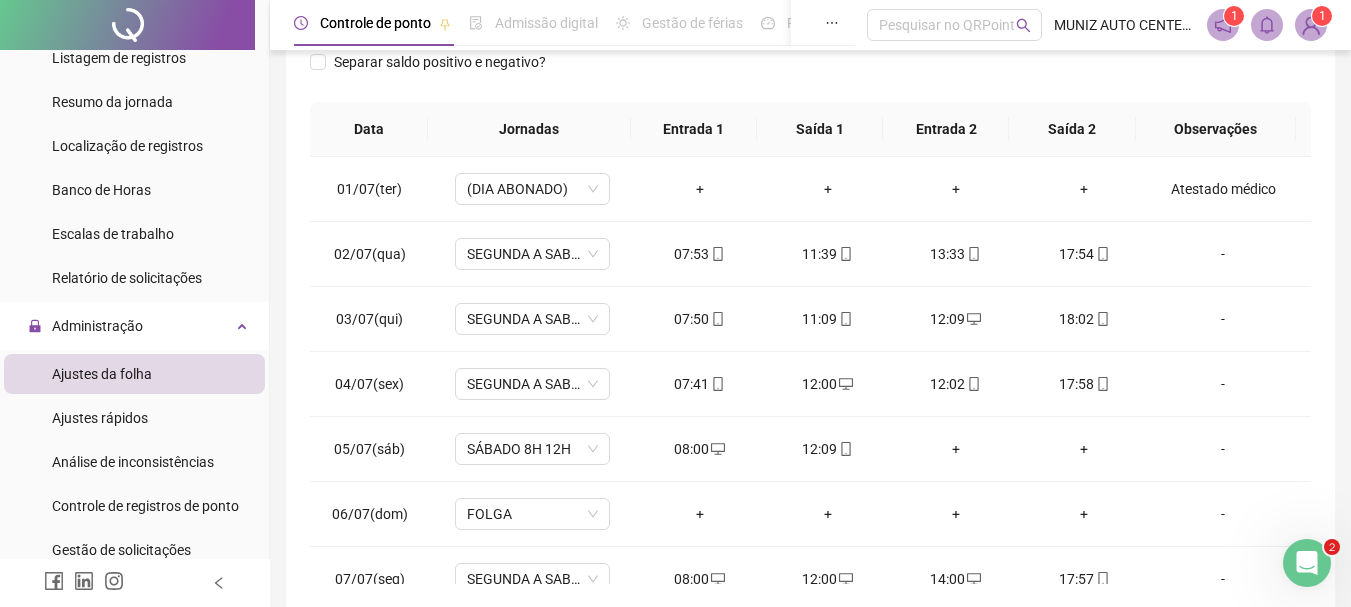 scroll, scrollTop: 415, scrollLeft: 0, axis: vertical 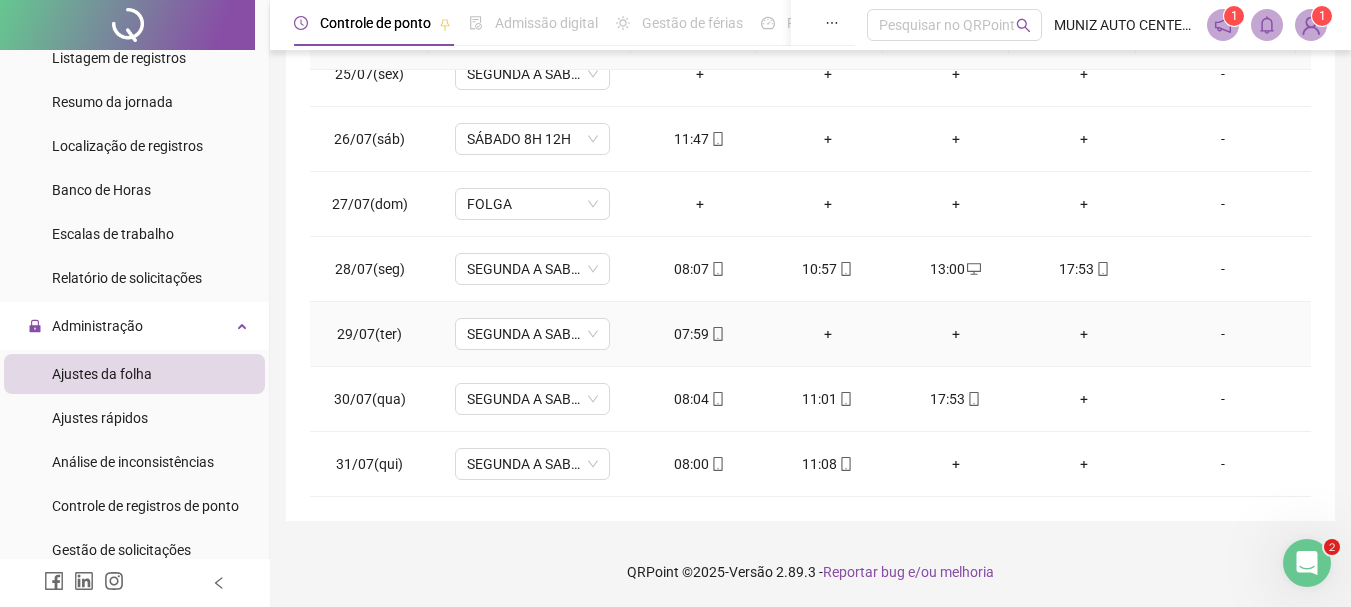 click on "+" at bounding box center [828, 334] 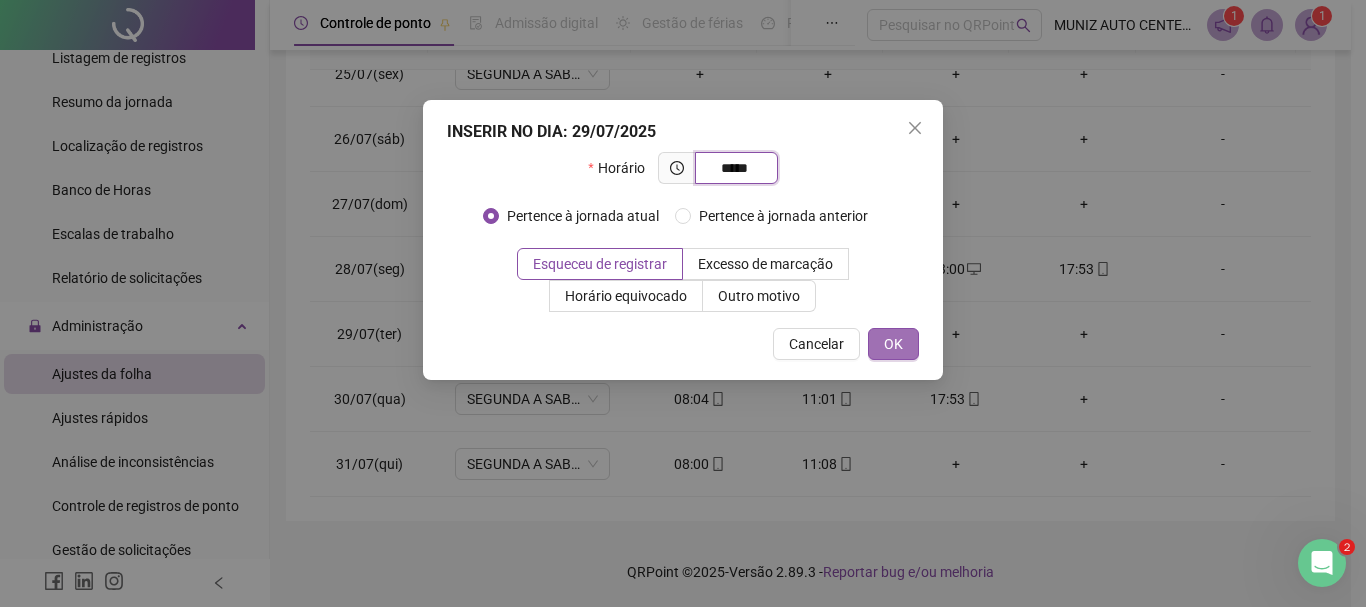 type on "*****" 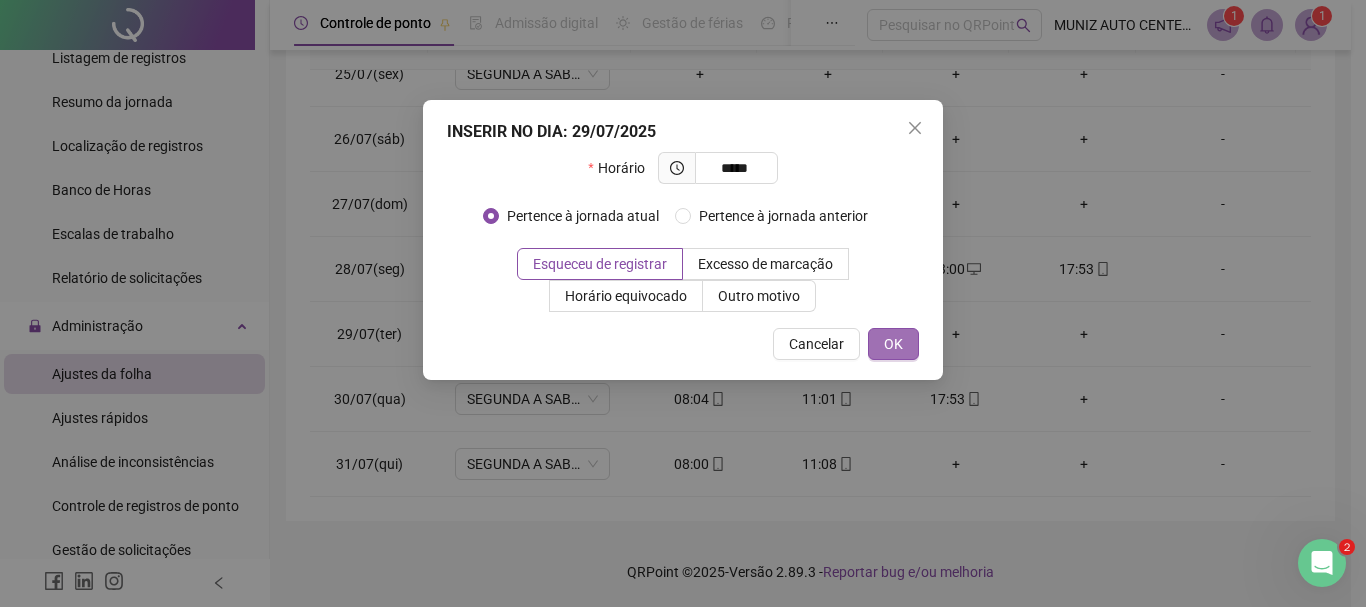 click on "OK" at bounding box center (893, 344) 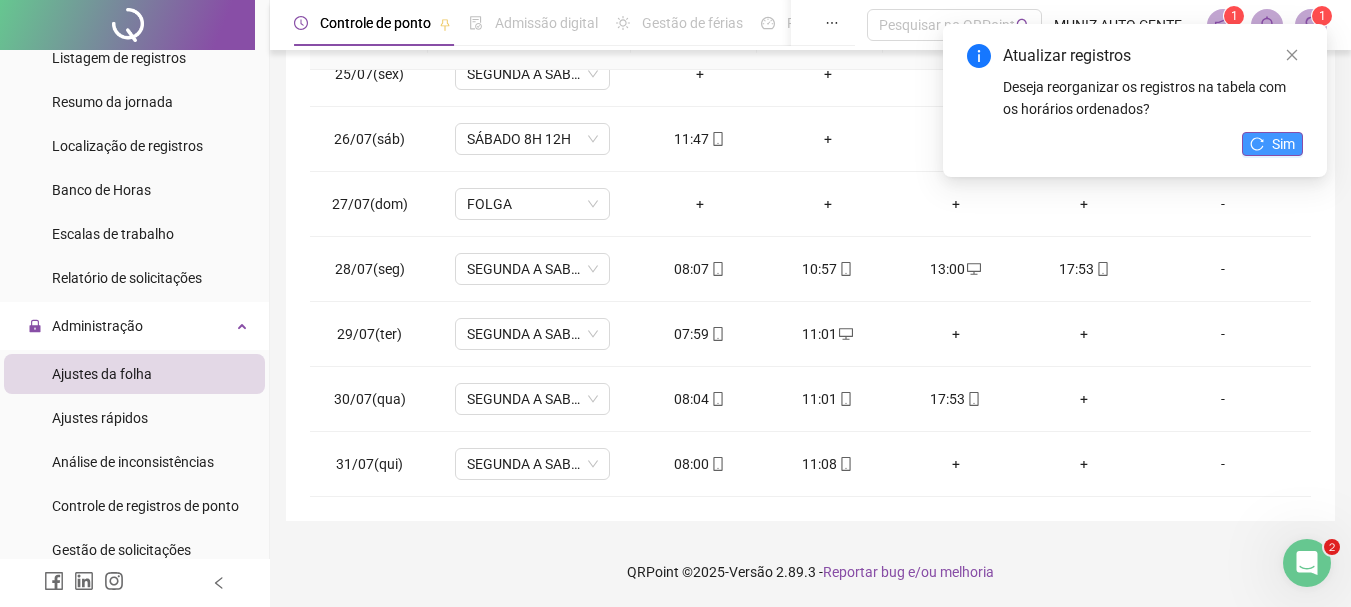 click on "Sim" at bounding box center [1283, 144] 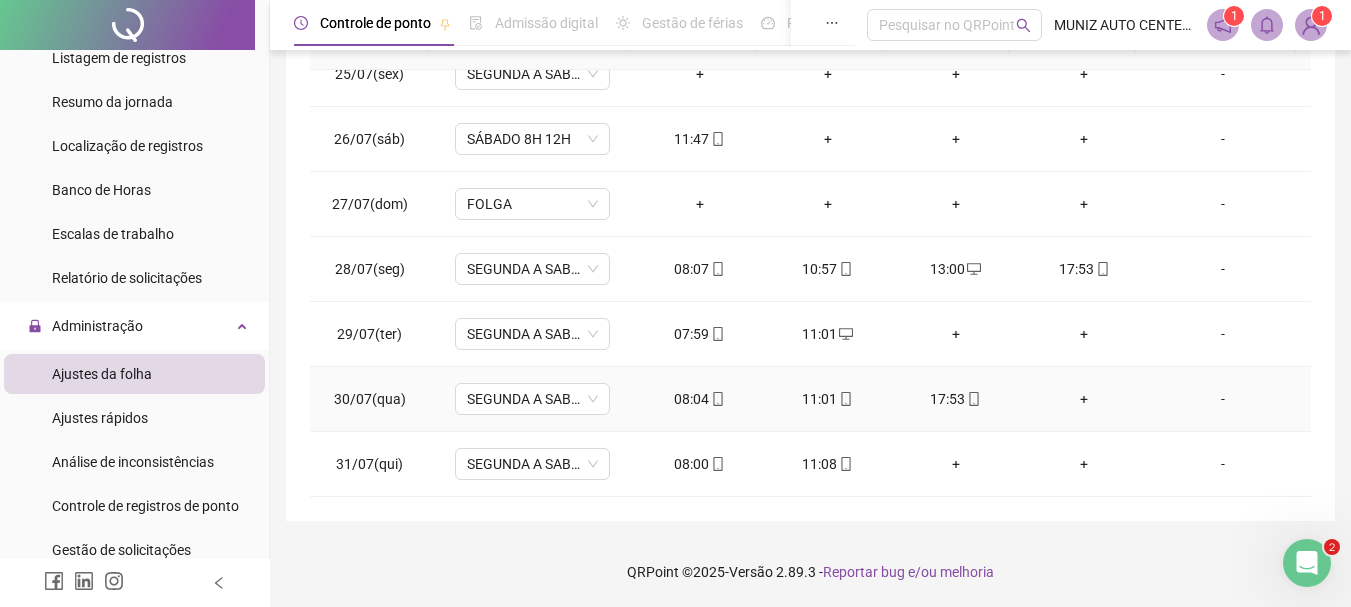 click on "+" at bounding box center [1084, 399] 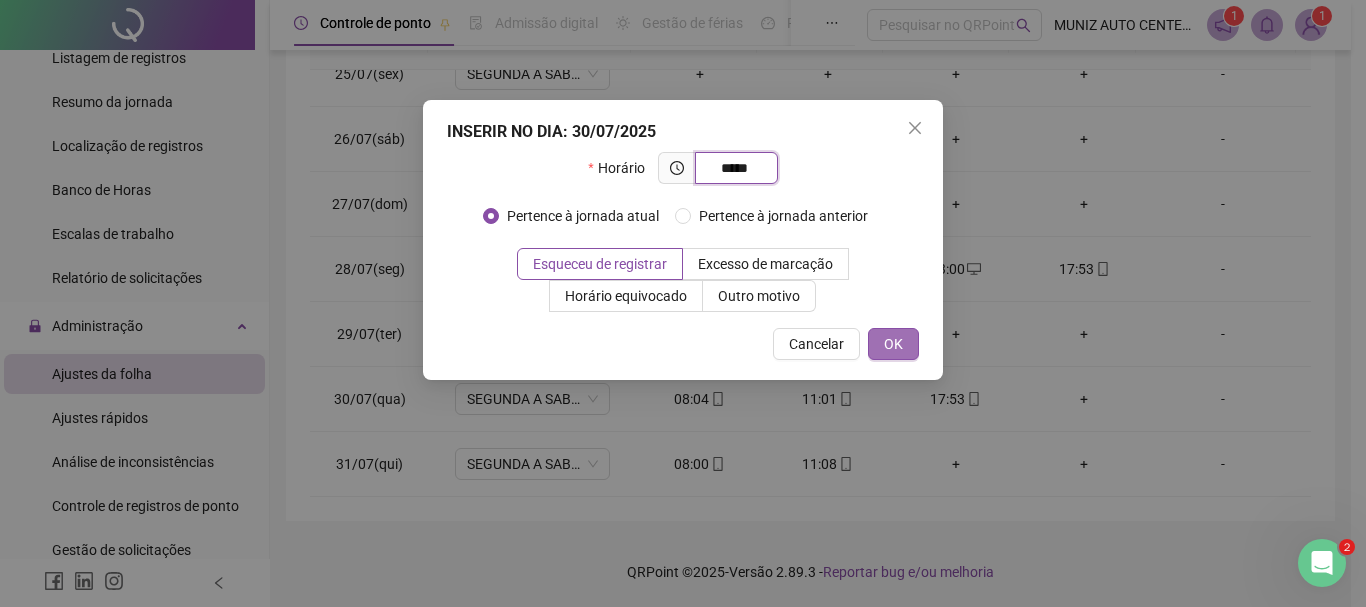 type on "*****" 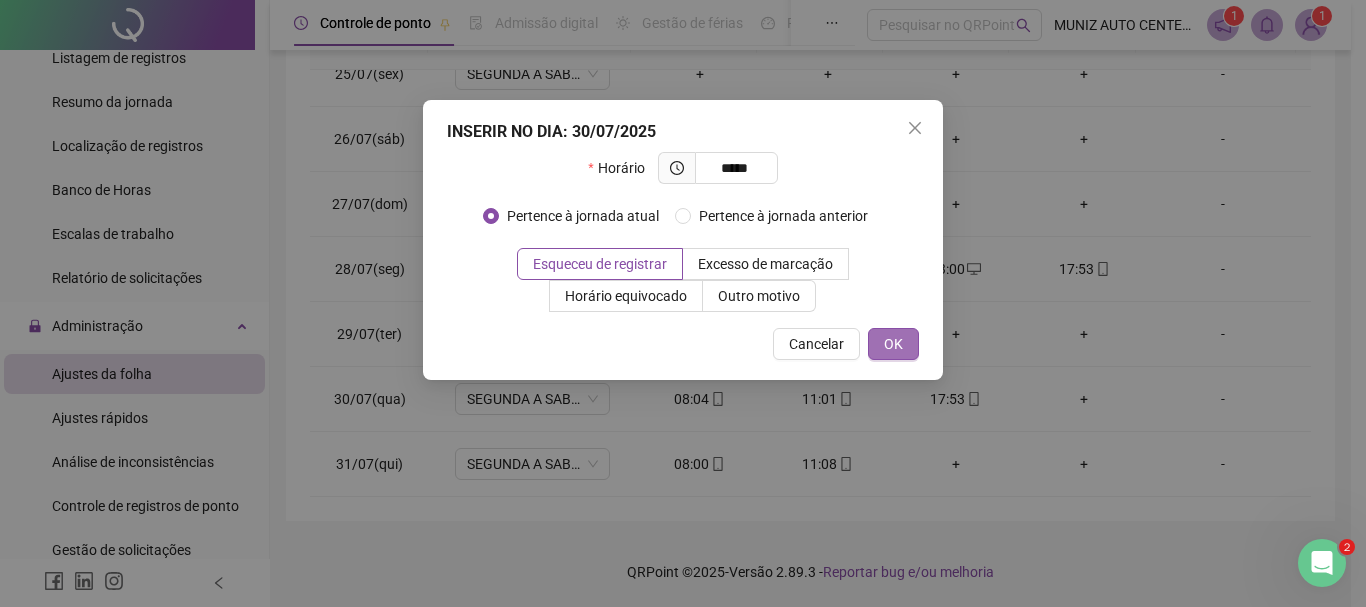 click on "OK" at bounding box center [893, 344] 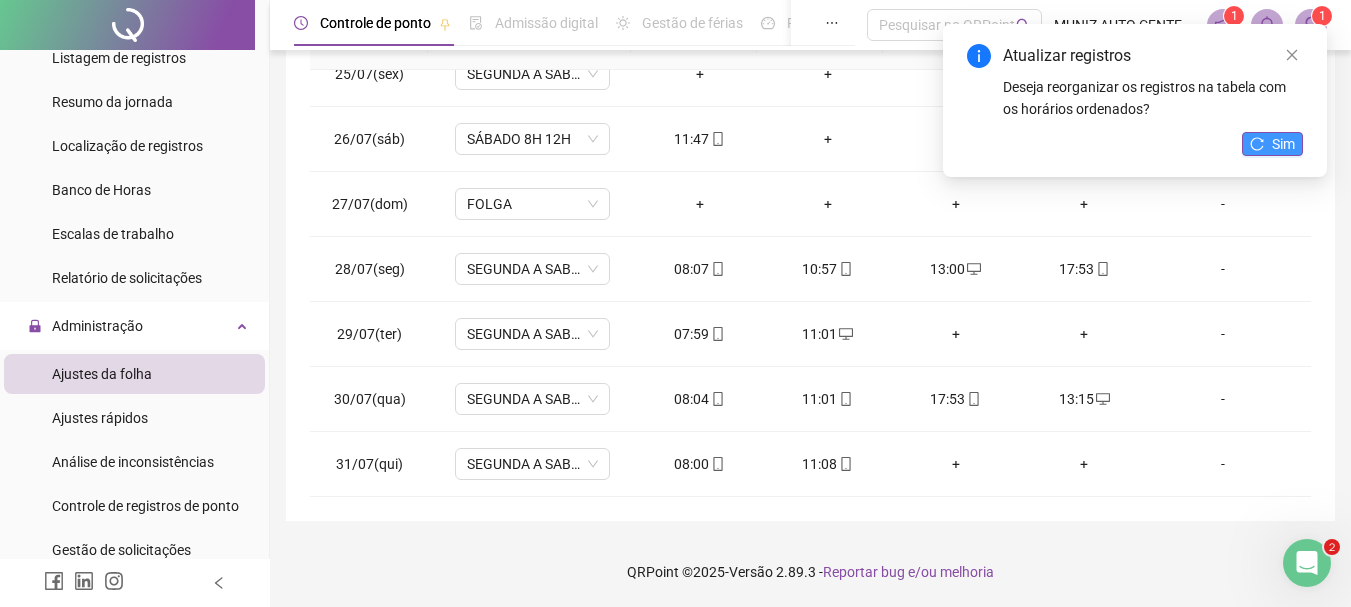 click on "Sim" at bounding box center [1283, 144] 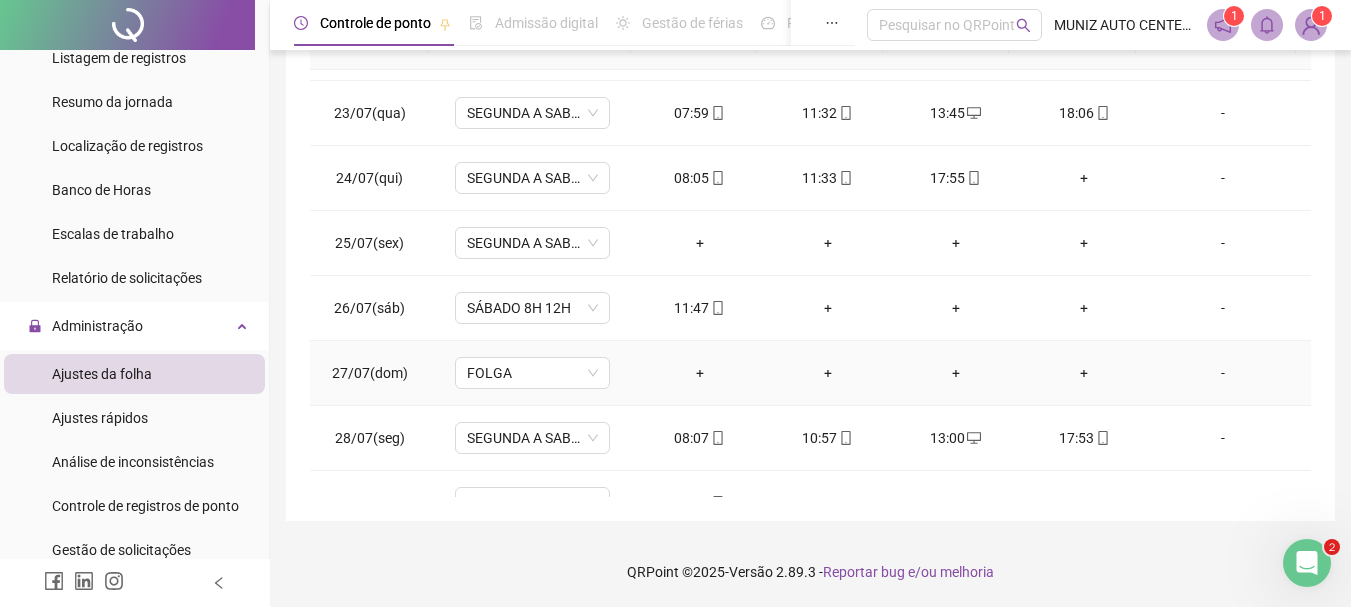 scroll, scrollTop: 1388, scrollLeft: 0, axis: vertical 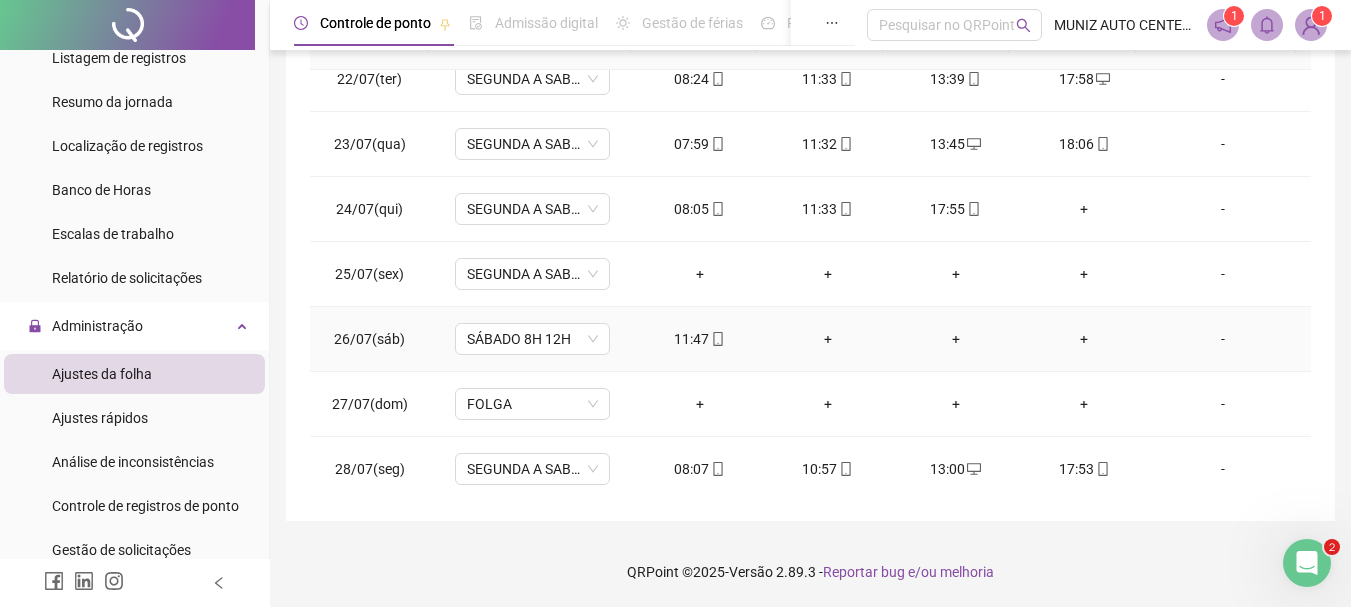 click on "+" at bounding box center (828, 339) 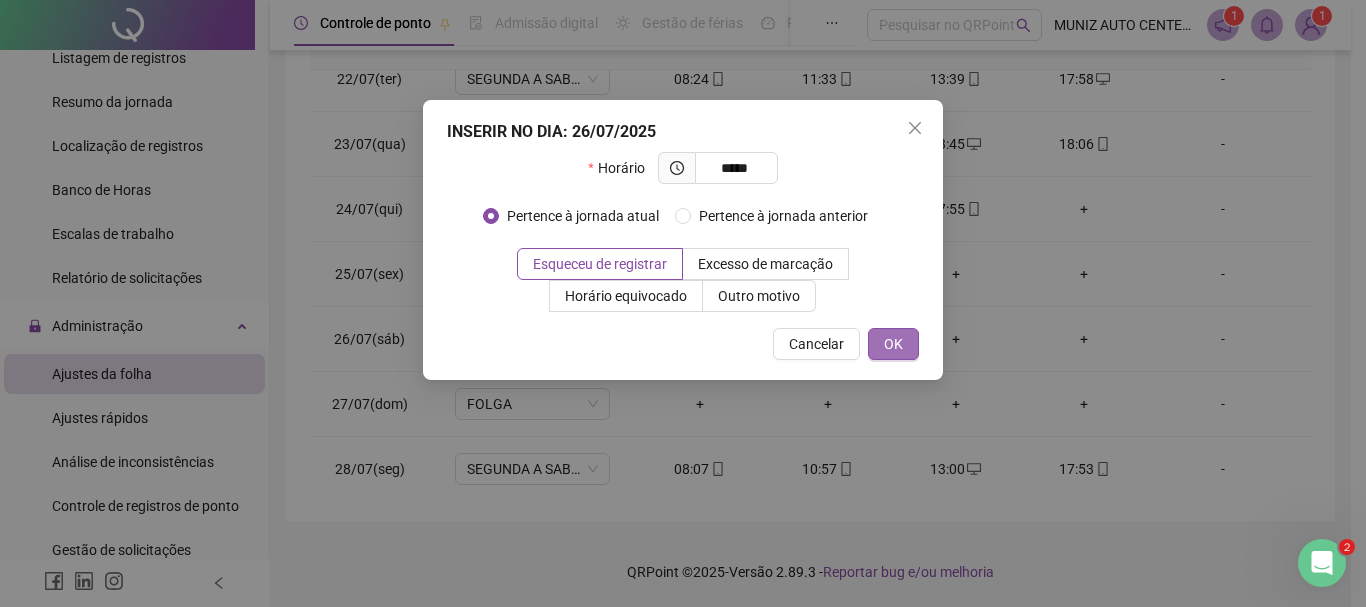 type on "*****" 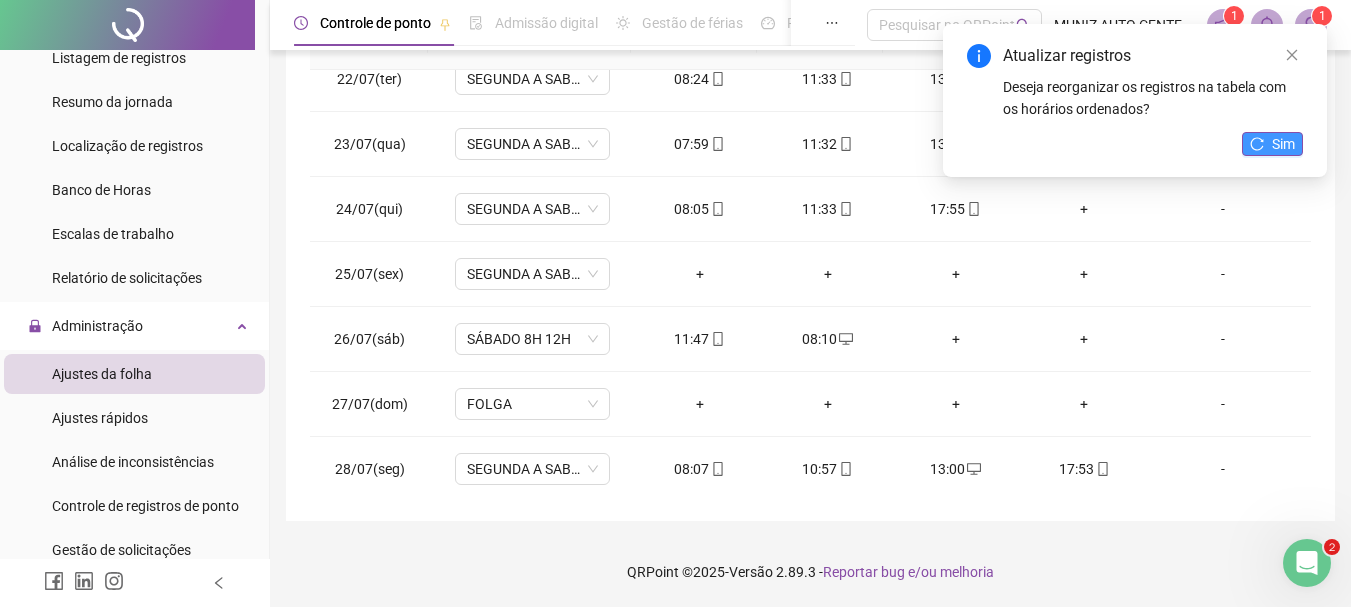 click 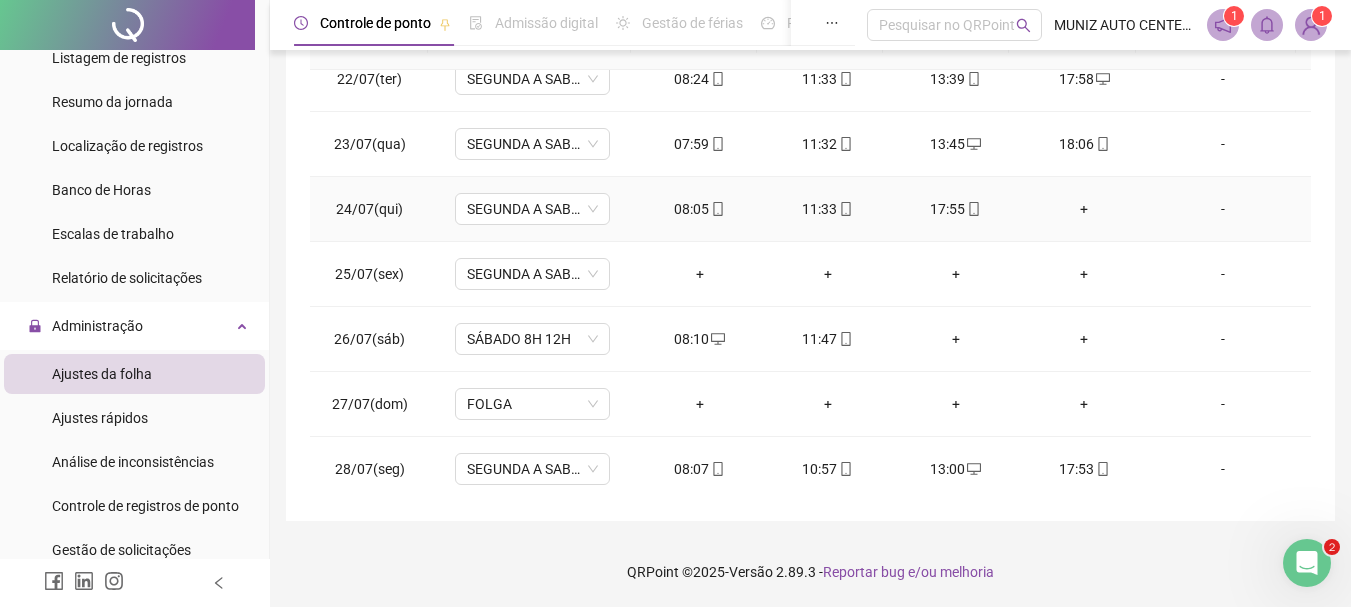 click on "+" at bounding box center (1084, 209) 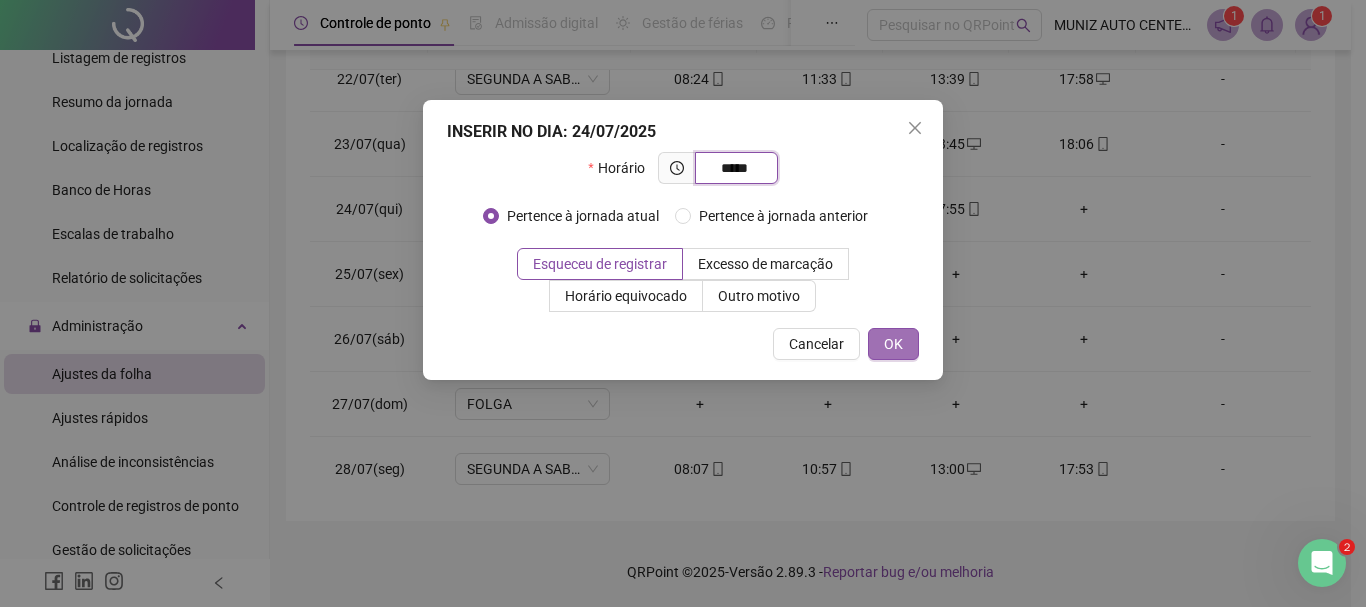 type on "*****" 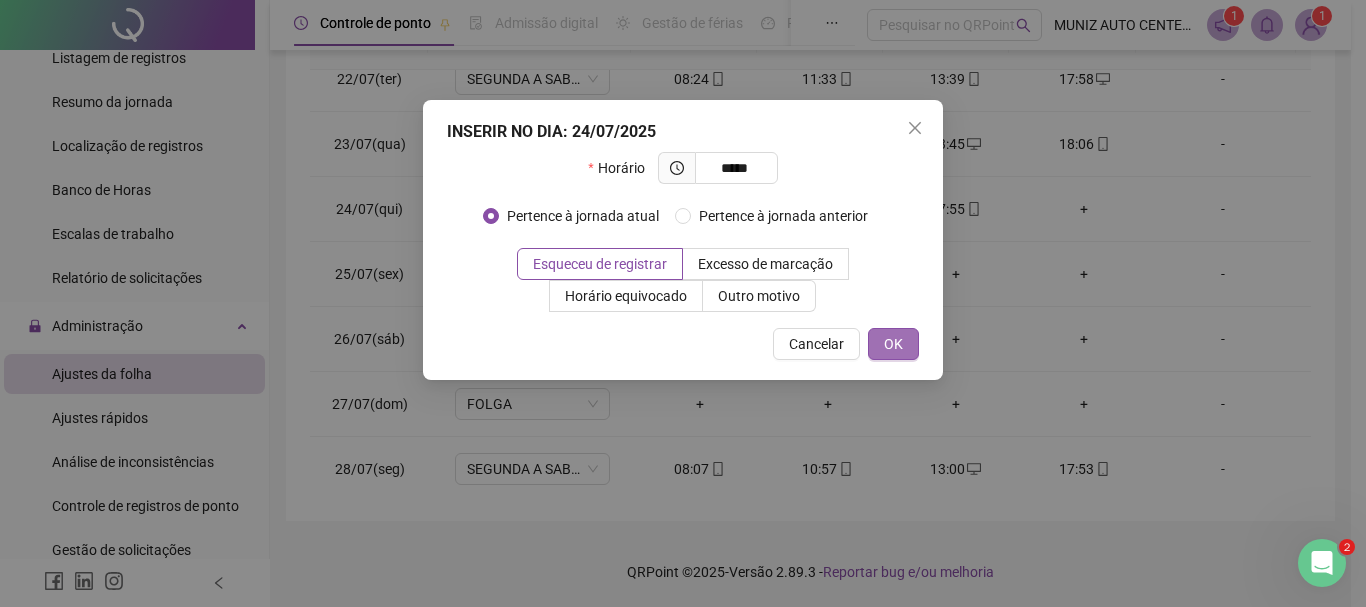 click on "OK" at bounding box center [893, 344] 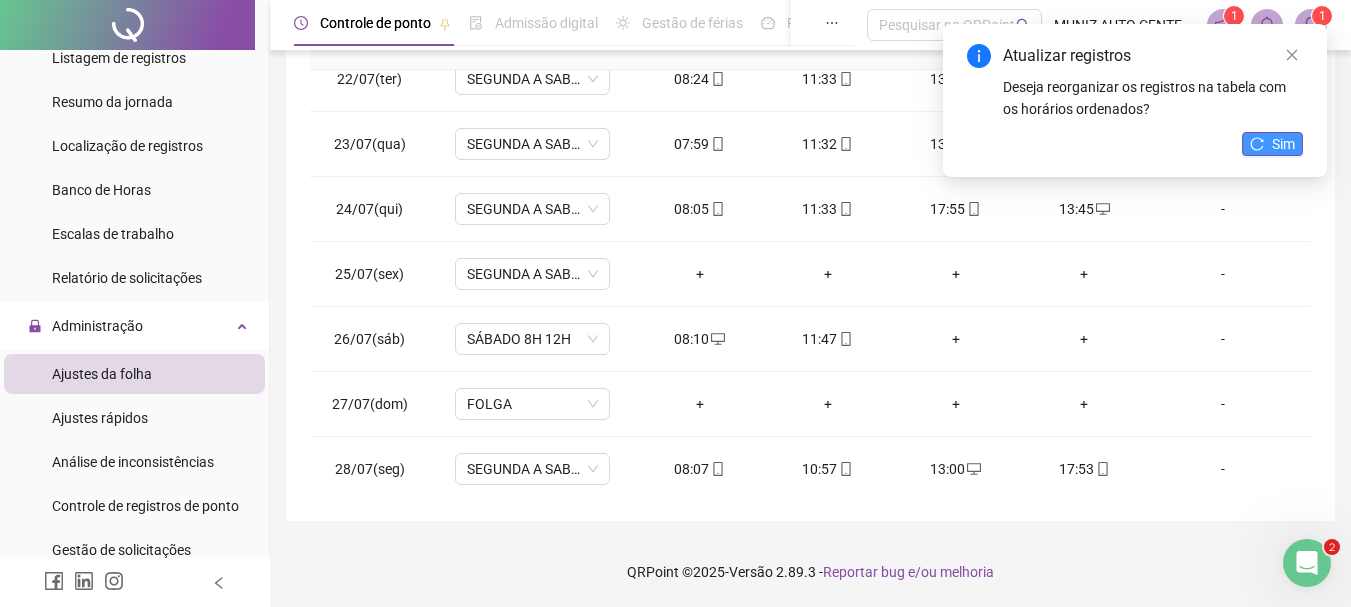 click on "Sim" at bounding box center (1272, 144) 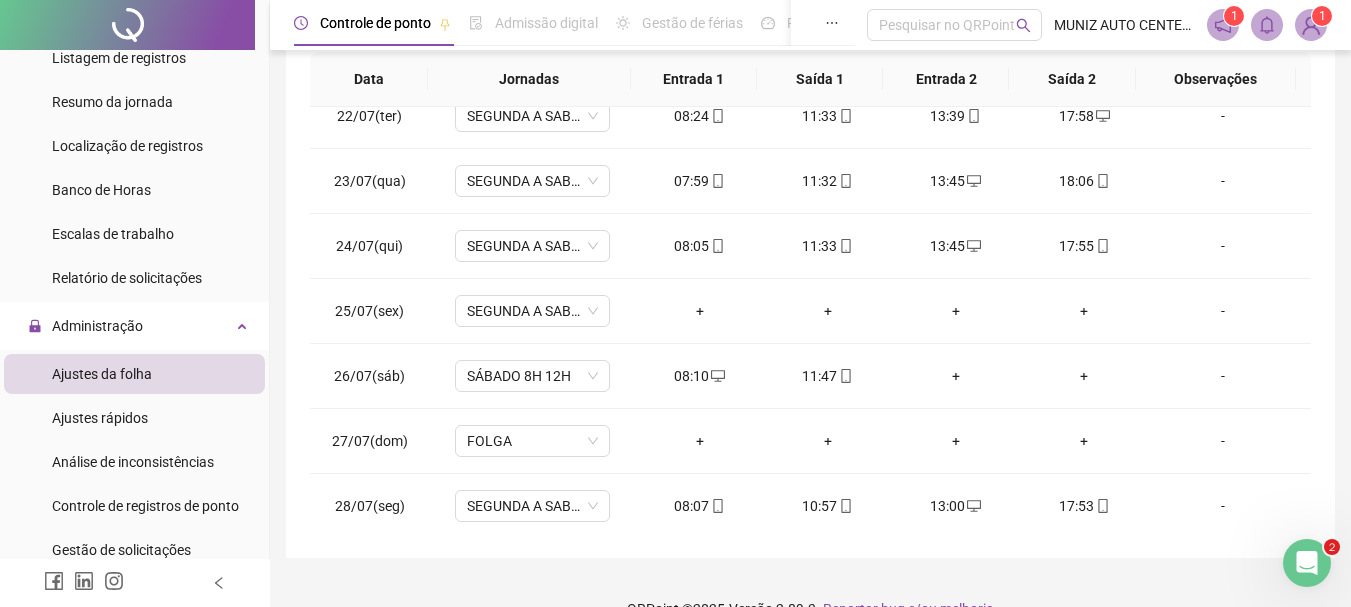 scroll, scrollTop: 415, scrollLeft: 0, axis: vertical 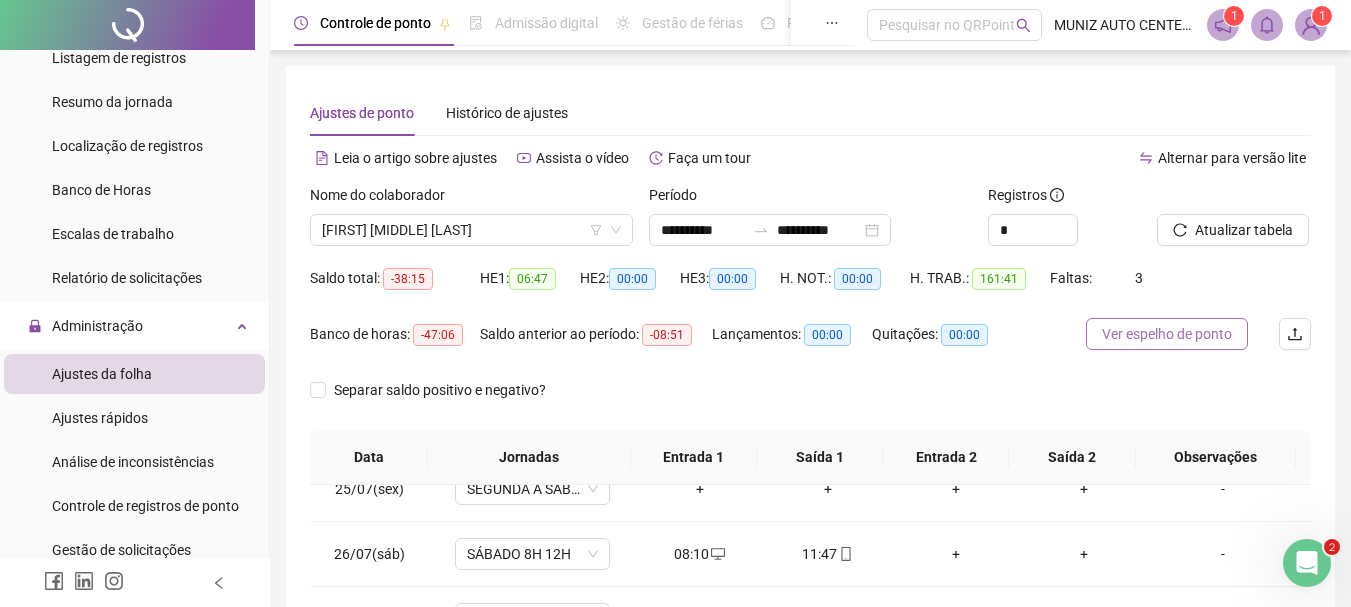 click on "Ver espelho de ponto" at bounding box center [1167, 334] 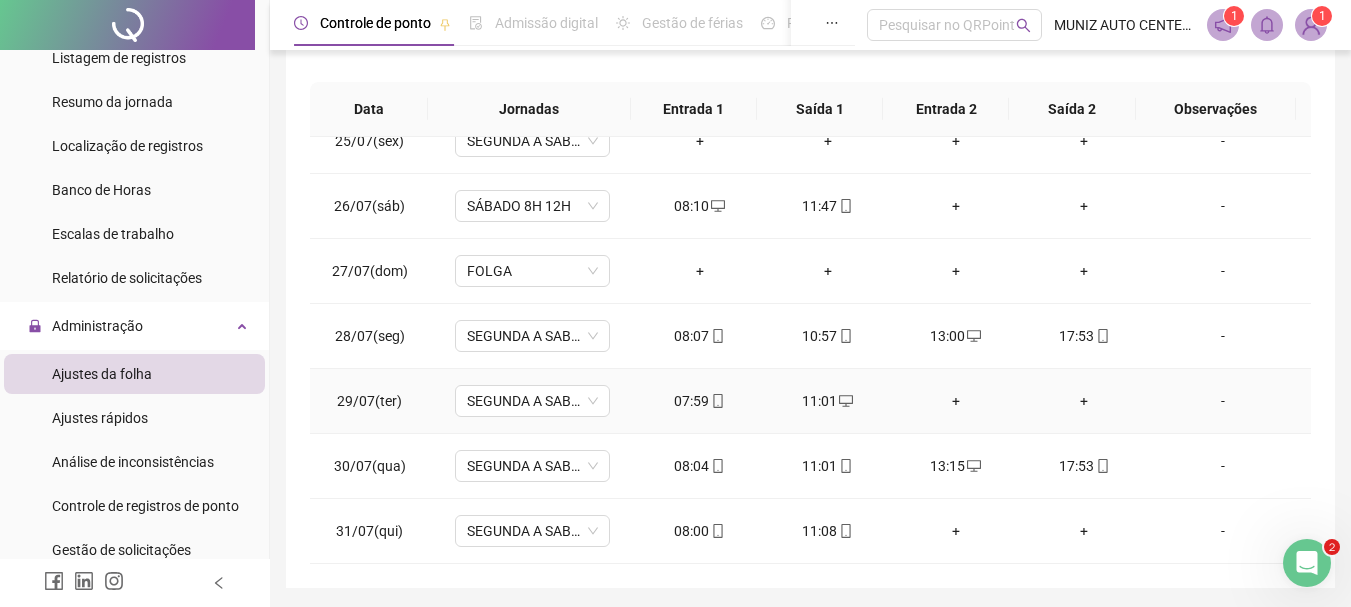 scroll, scrollTop: 400, scrollLeft: 0, axis: vertical 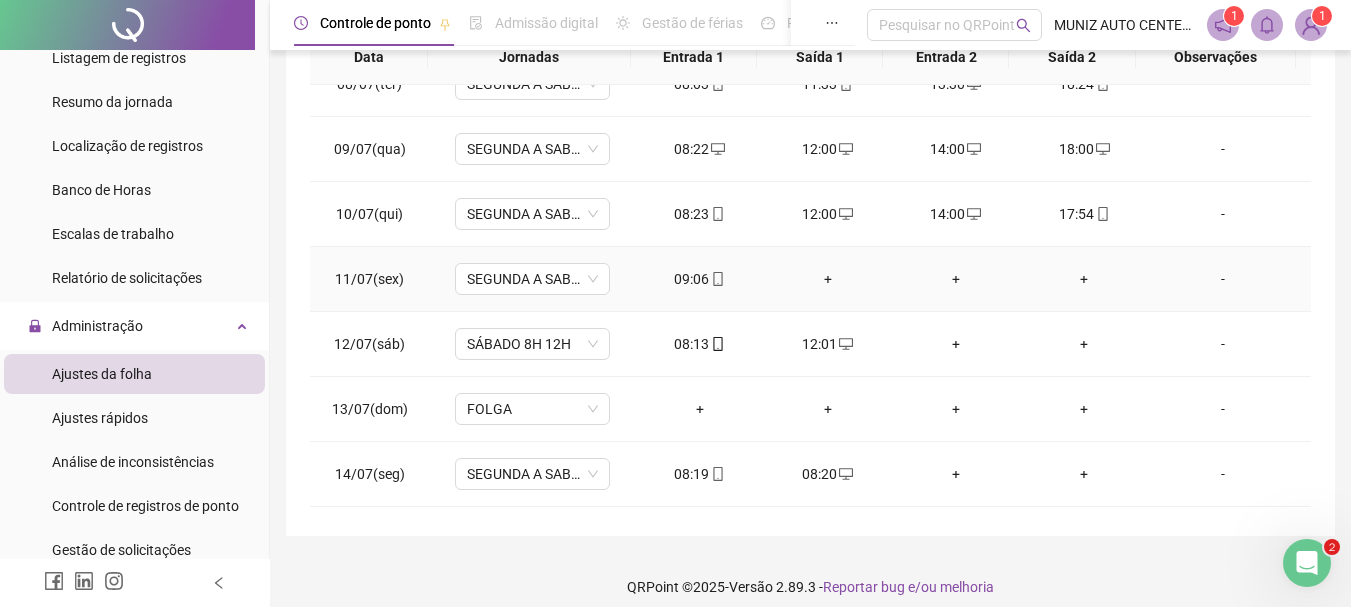 click on "+" at bounding box center (828, 279) 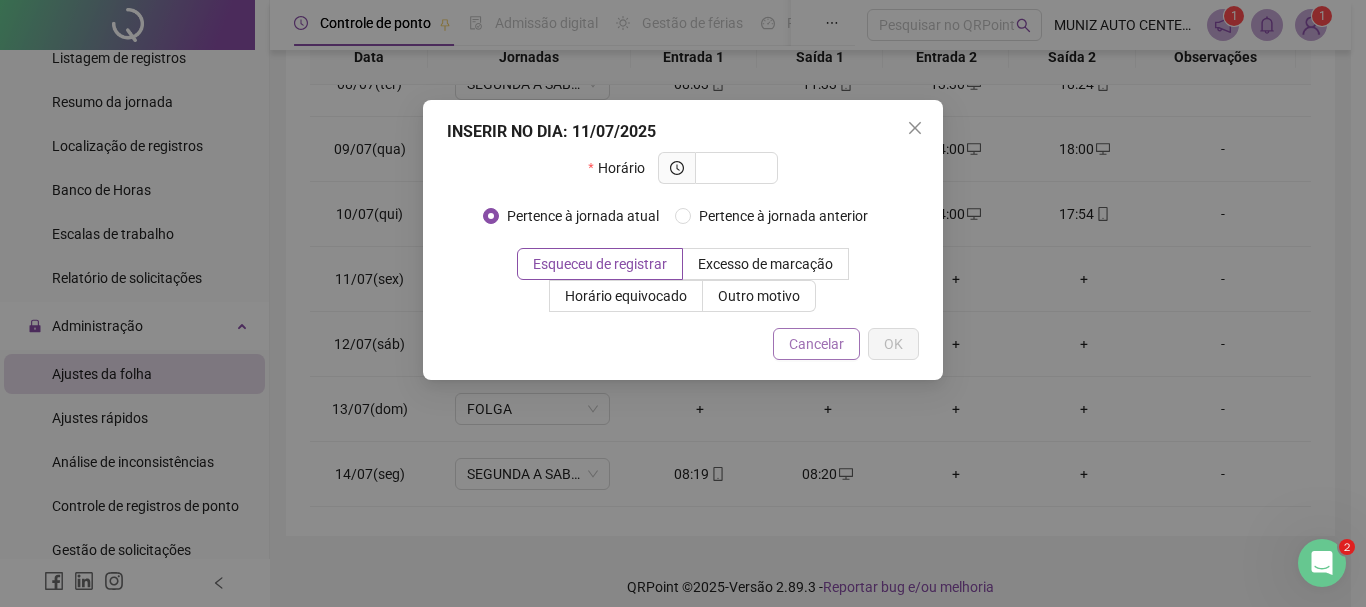 click on "Cancelar" at bounding box center (816, 344) 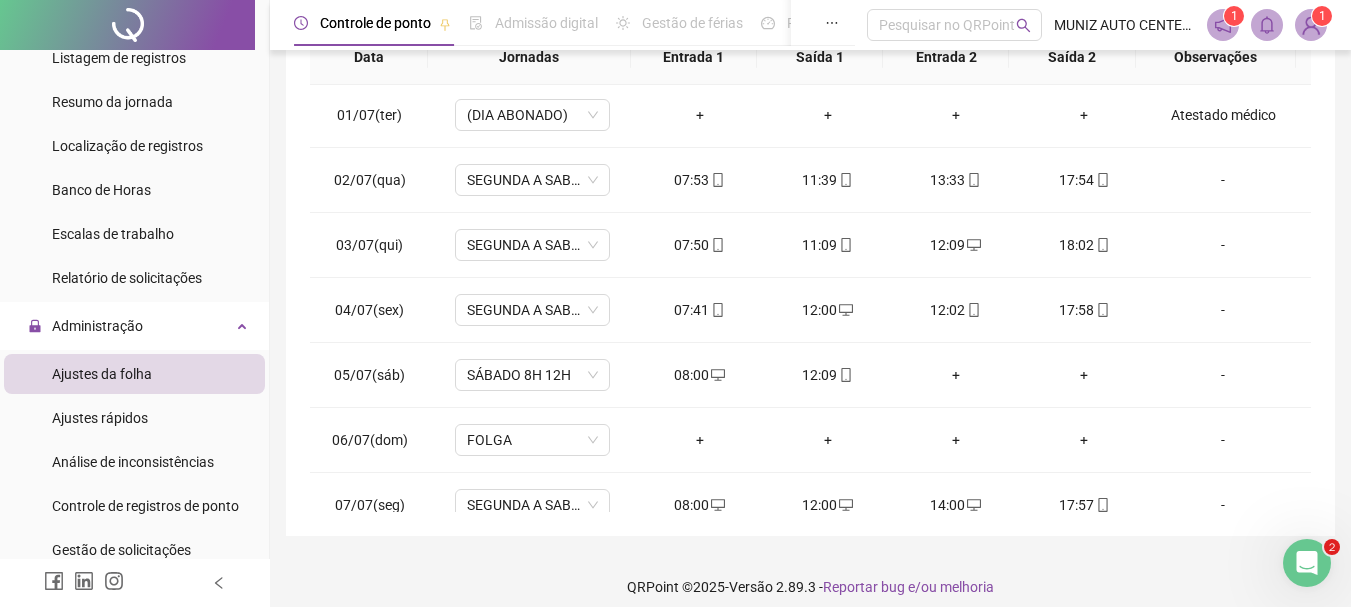 scroll, scrollTop: 0, scrollLeft: 0, axis: both 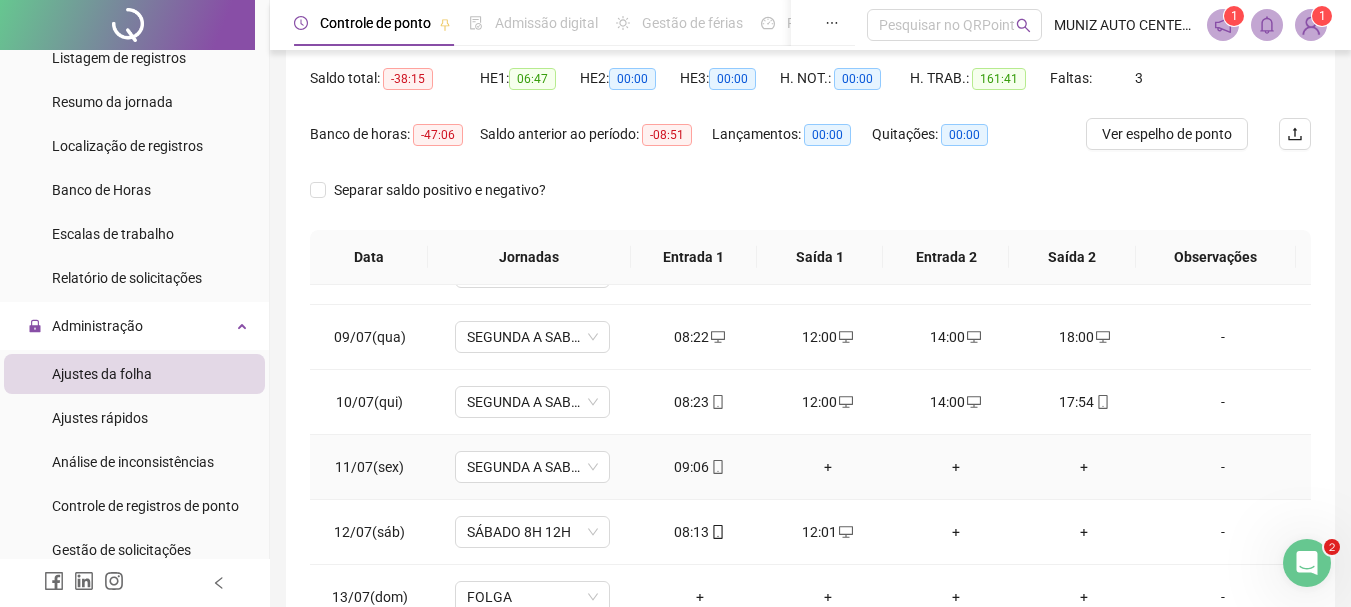 click on "+" at bounding box center [828, 467] 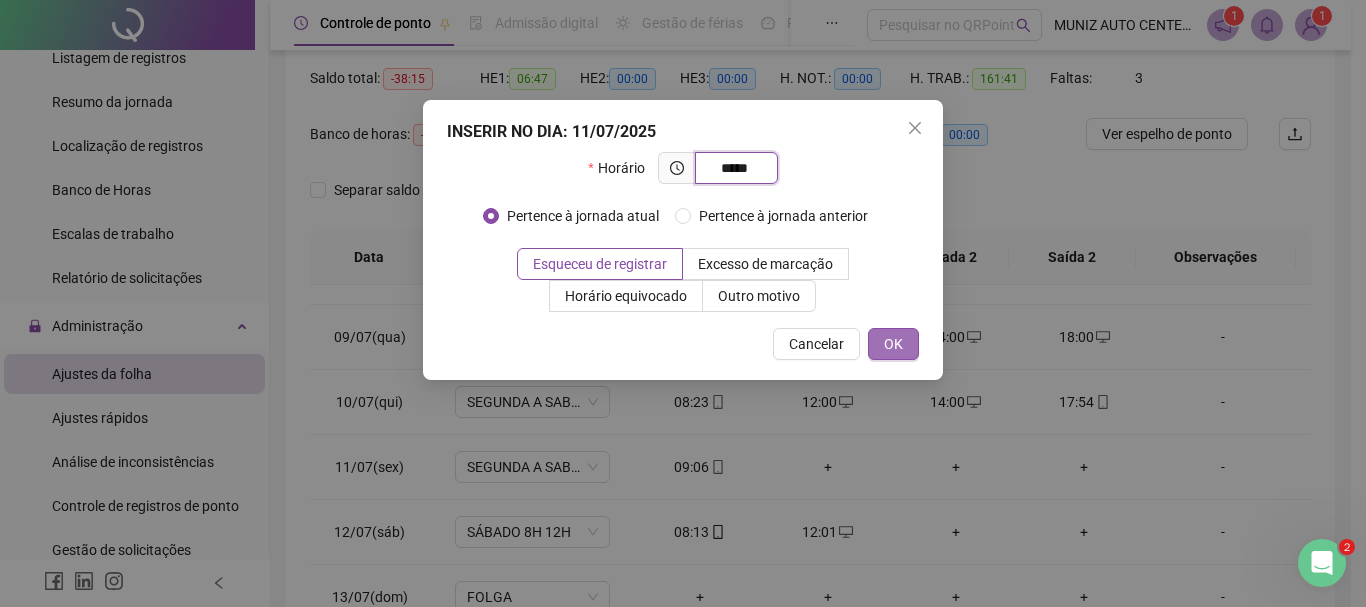 type on "*****" 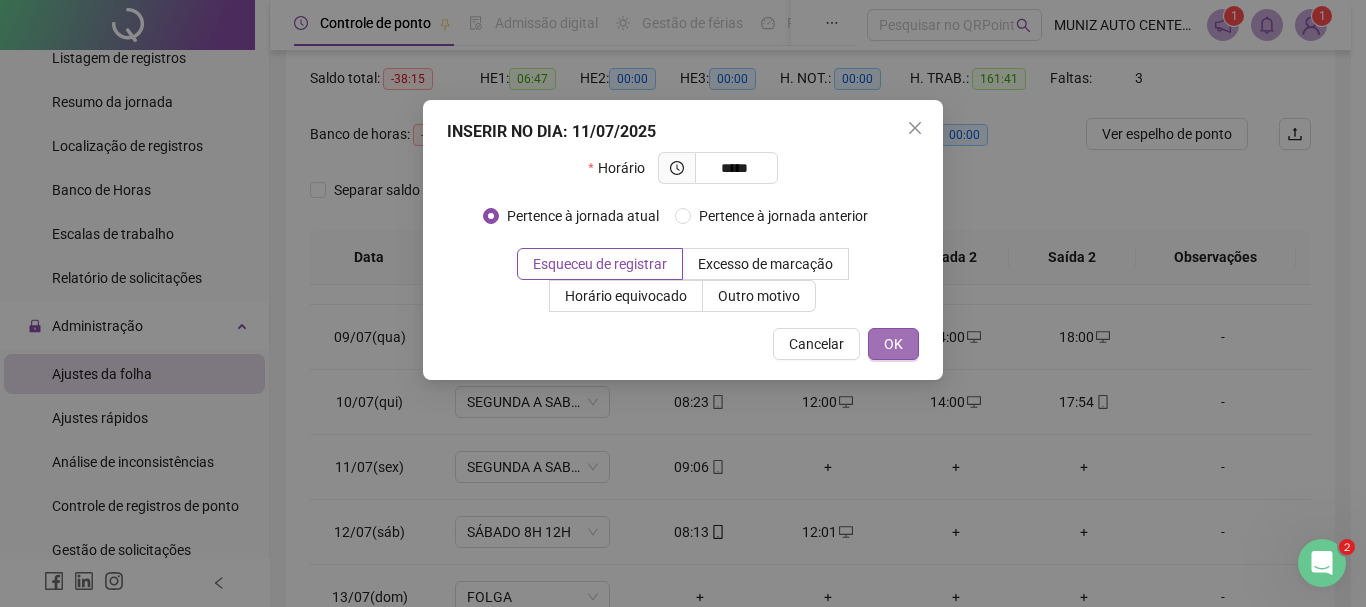 click on "OK" at bounding box center (893, 344) 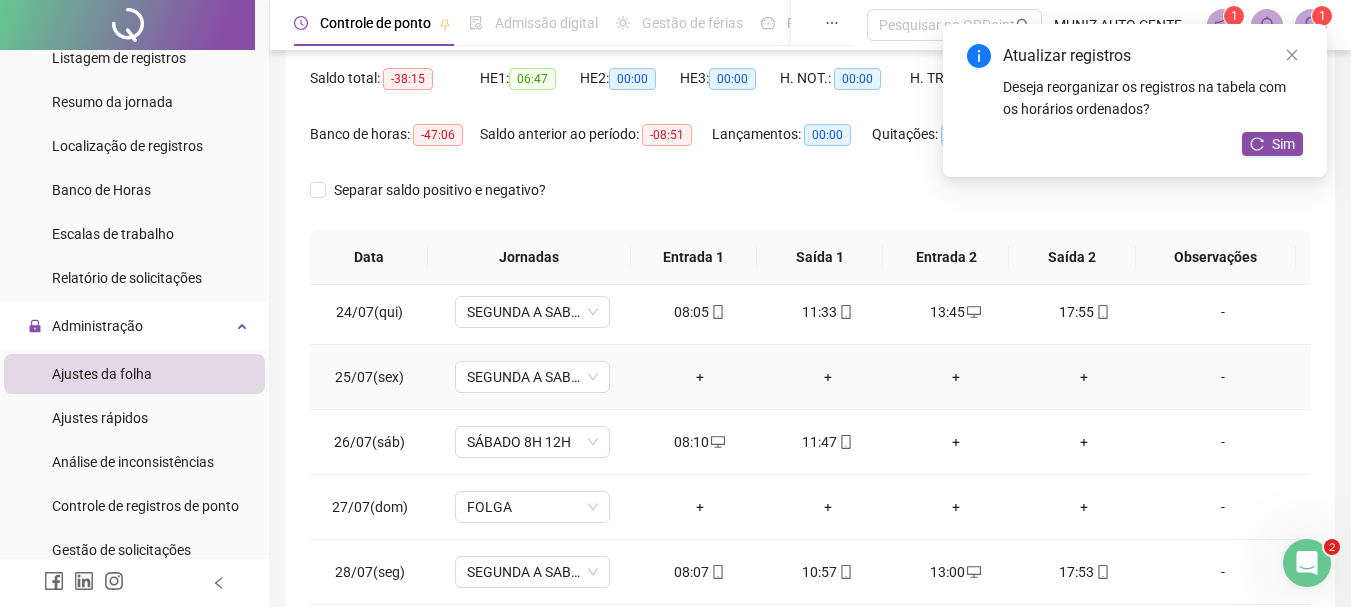 scroll, scrollTop: 1588, scrollLeft: 0, axis: vertical 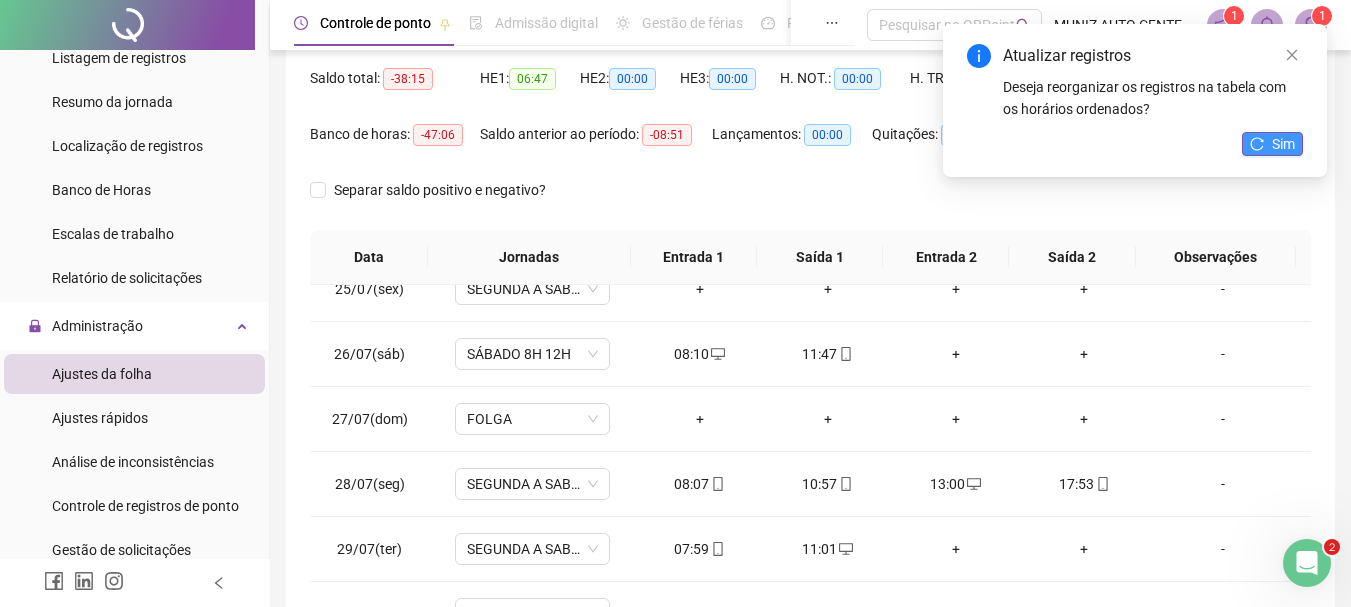 click on "Sim" at bounding box center (1283, 144) 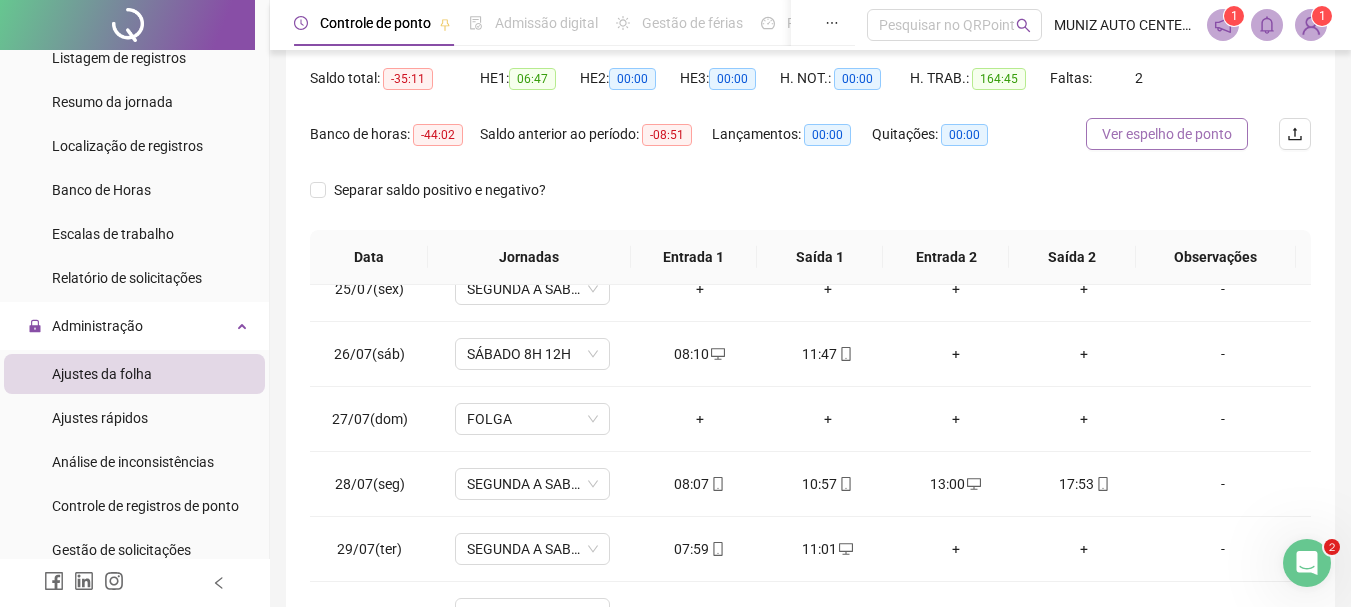 click on "Ver espelho de ponto" at bounding box center [1167, 134] 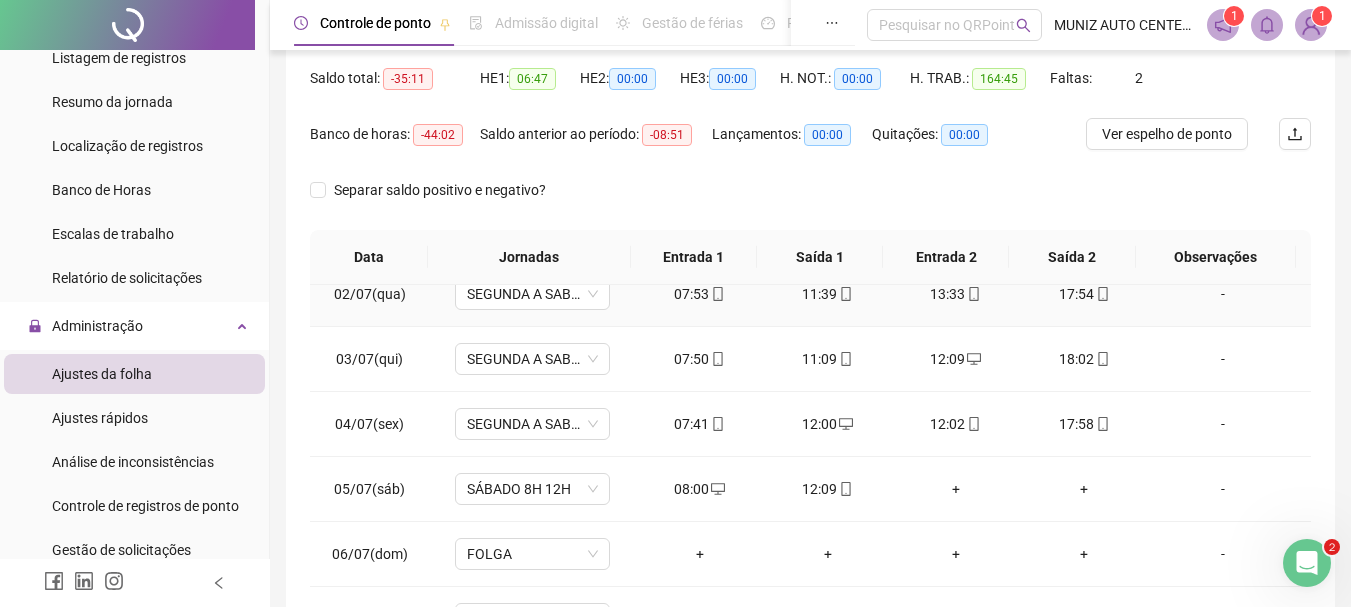 scroll, scrollTop: 0, scrollLeft: 0, axis: both 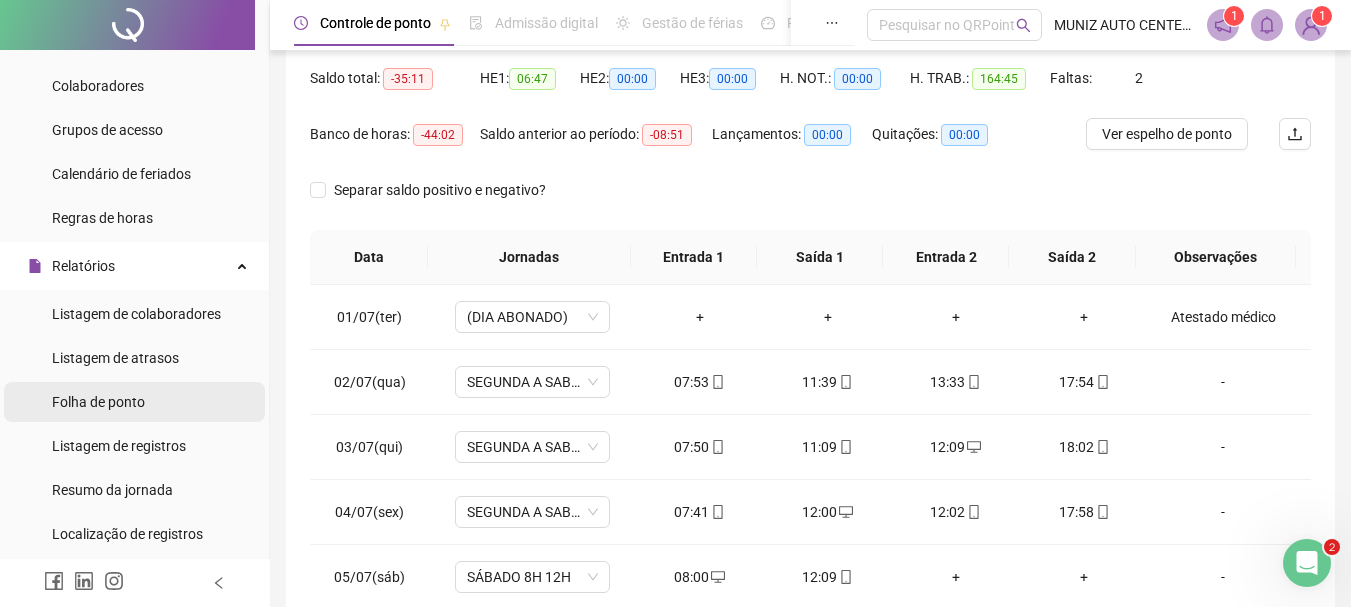 click on "Folha de ponto" at bounding box center (98, 402) 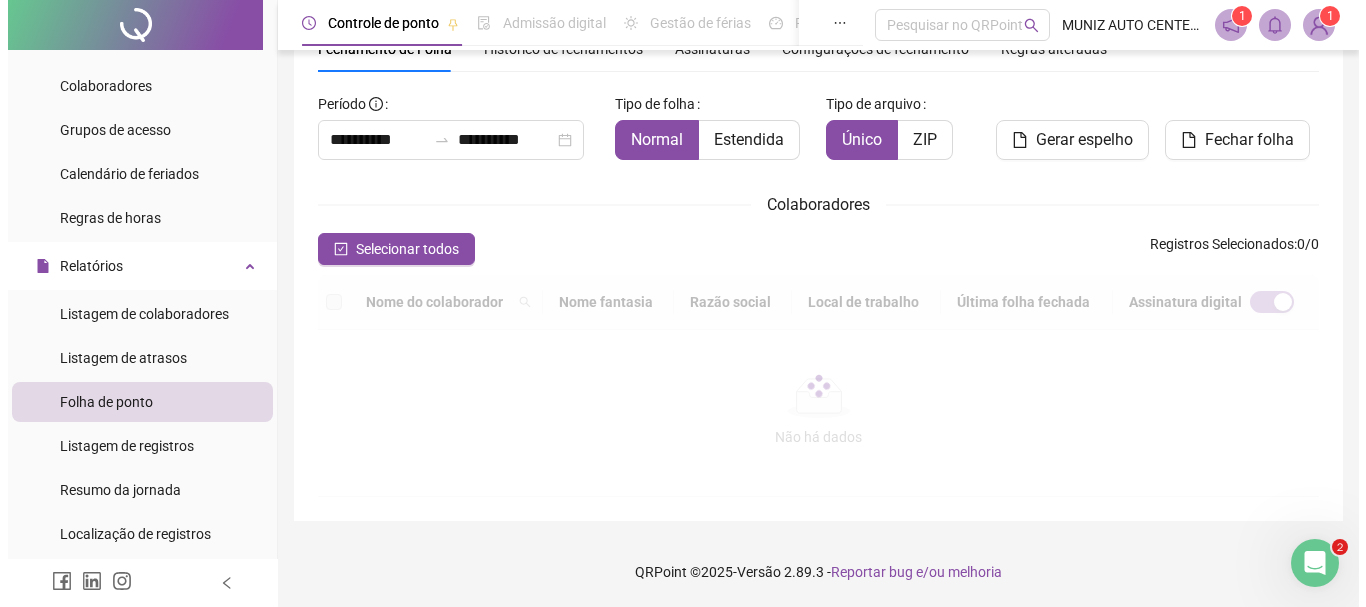 scroll, scrollTop: 106, scrollLeft: 0, axis: vertical 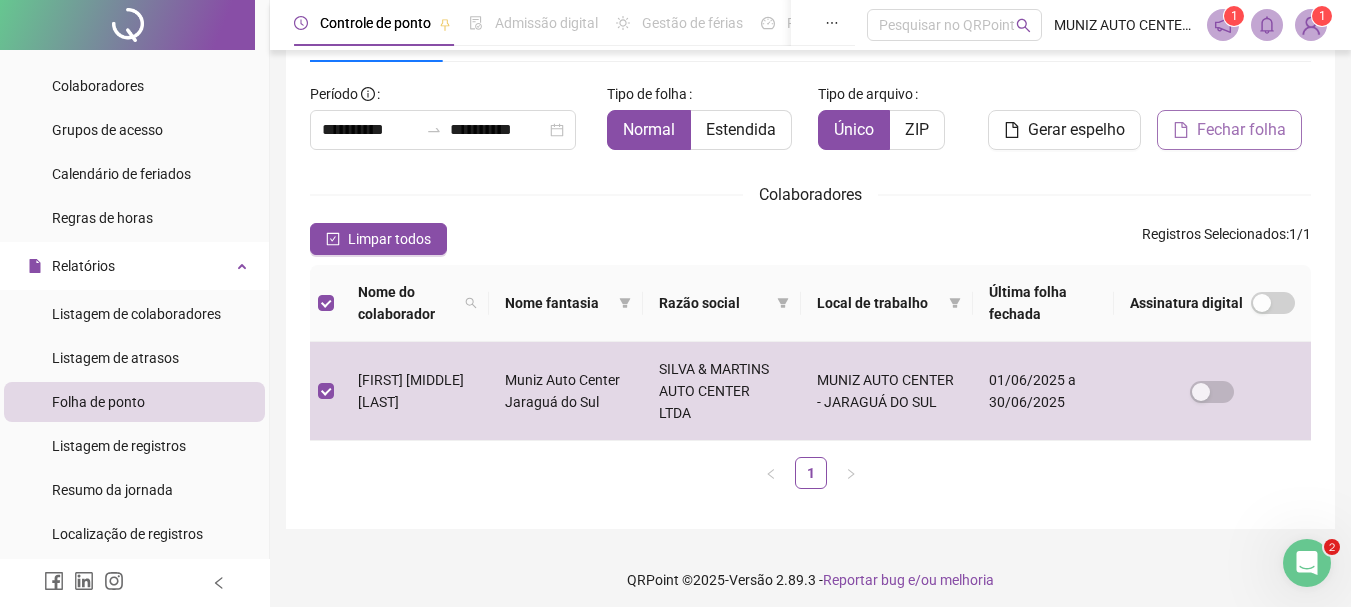 click on "Fechar folha" at bounding box center [1241, 130] 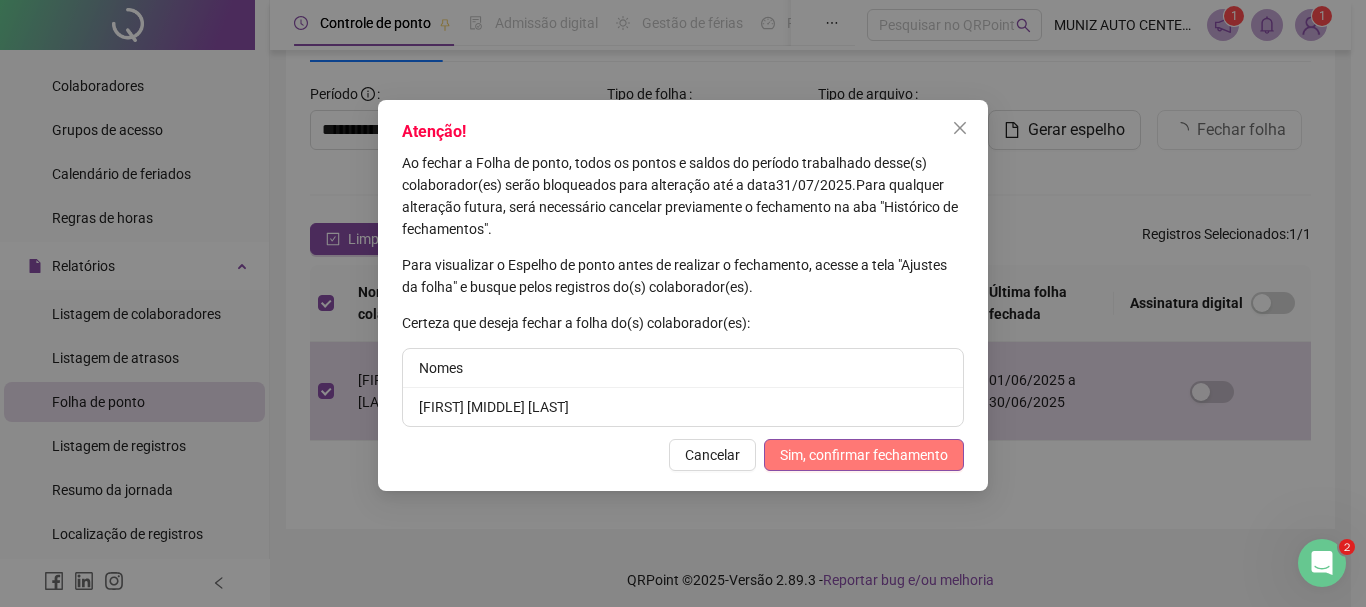 click on "Sim, confirmar fechamento" at bounding box center (864, 455) 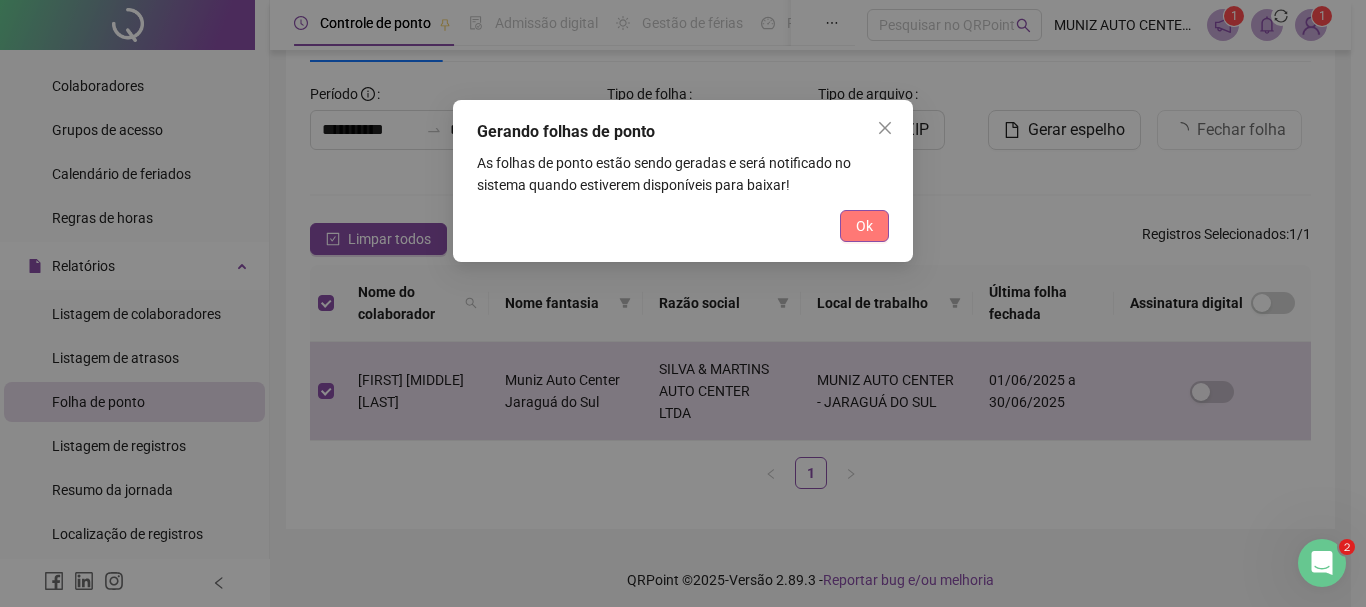 click on "Ok" at bounding box center (864, 226) 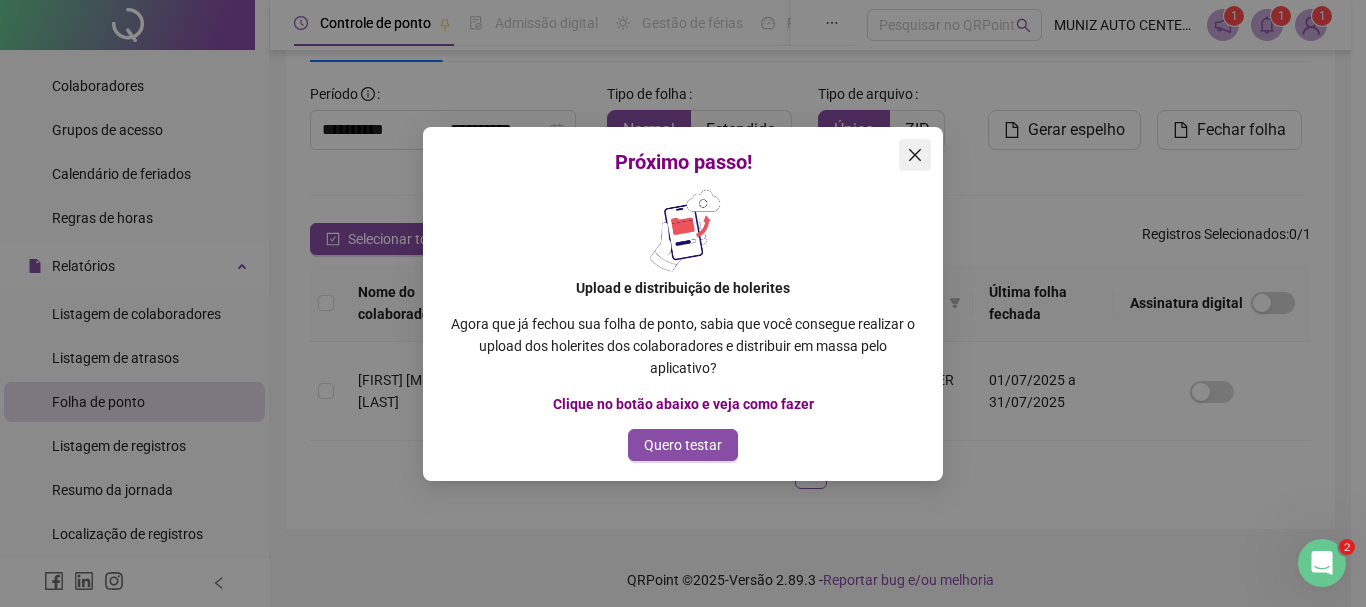 click 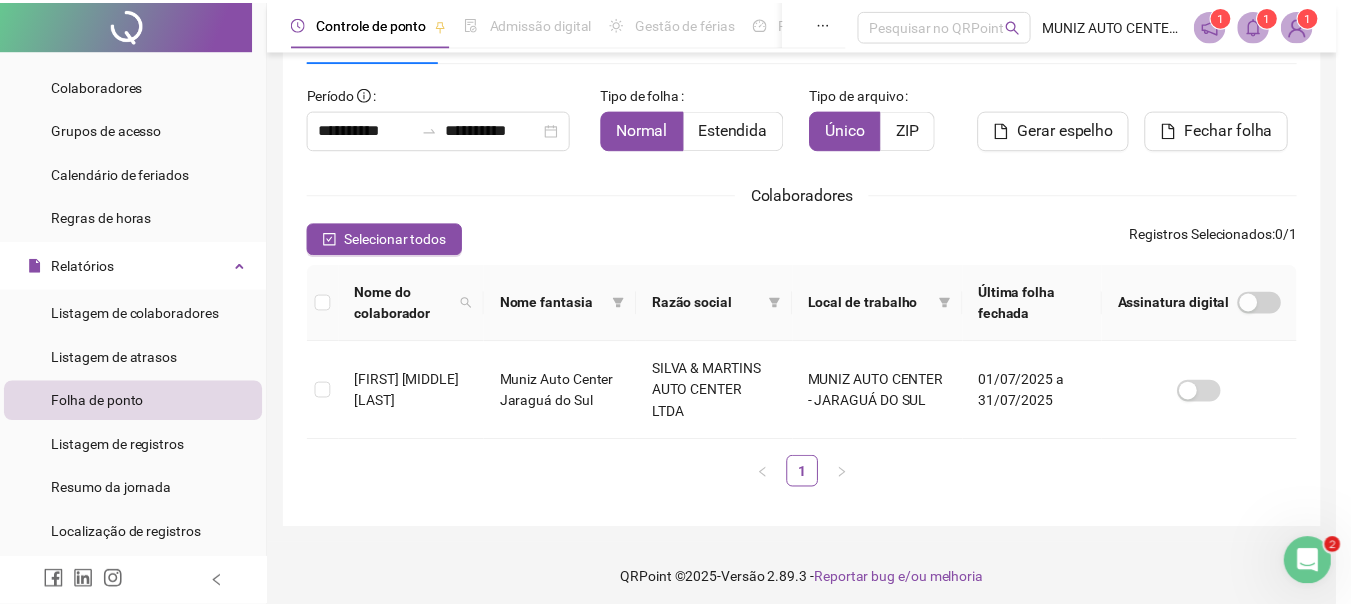 scroll, scrollTop: 92, scrollLeft: 0, axis: vertical 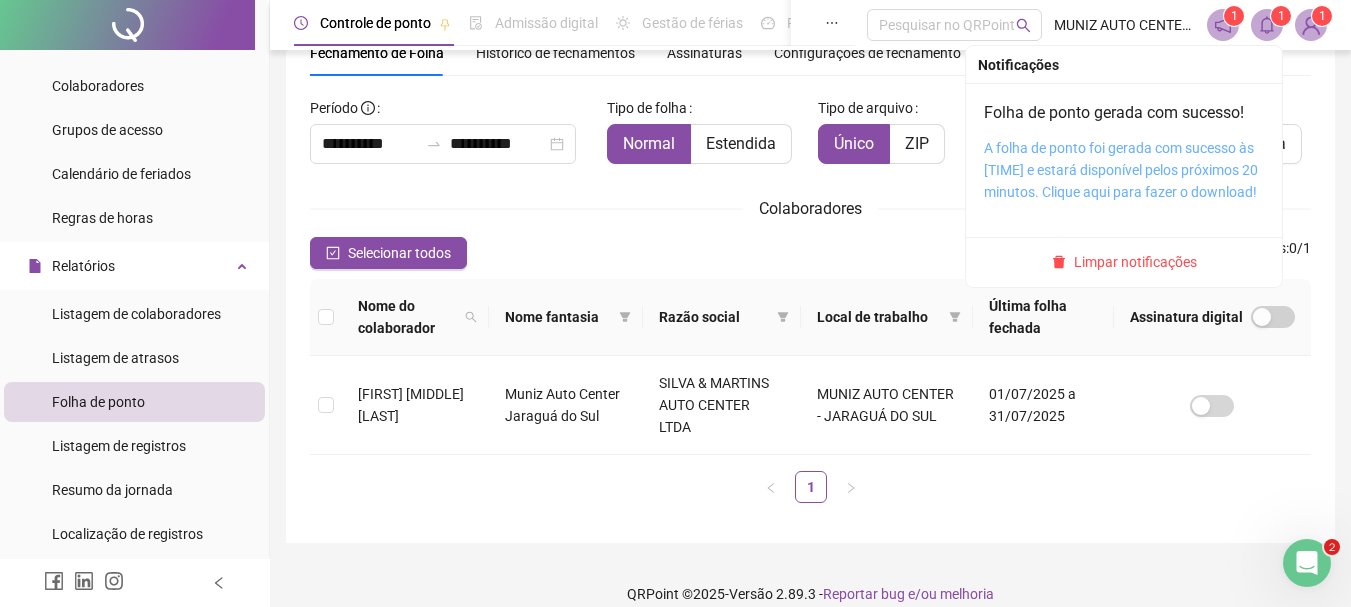click on "A folha de ponto foi gerada com sucesso às [TIME] e estará disponível pelos próximos 20 minutos.
Clique aqui para fazer o download!" at bounding box center (1121, 170) 